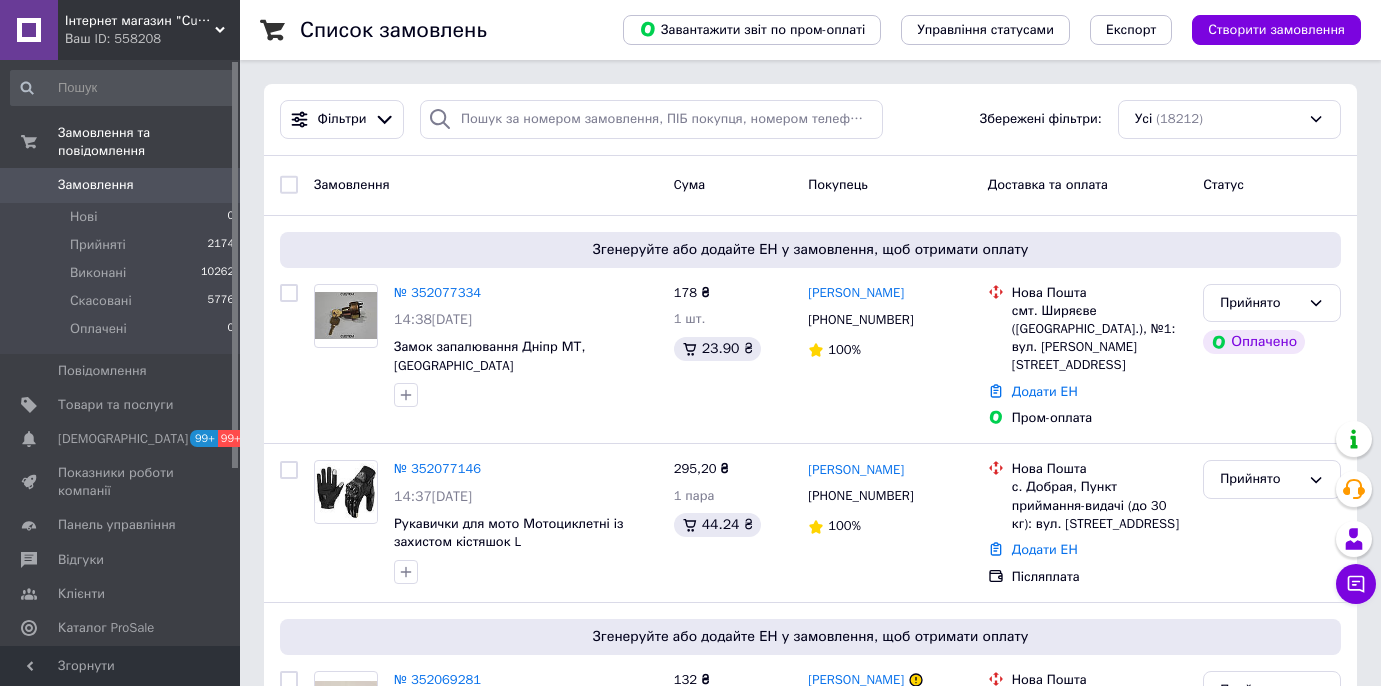 scroll, scrollTop: 0, scrollLeft: 0, axis: both 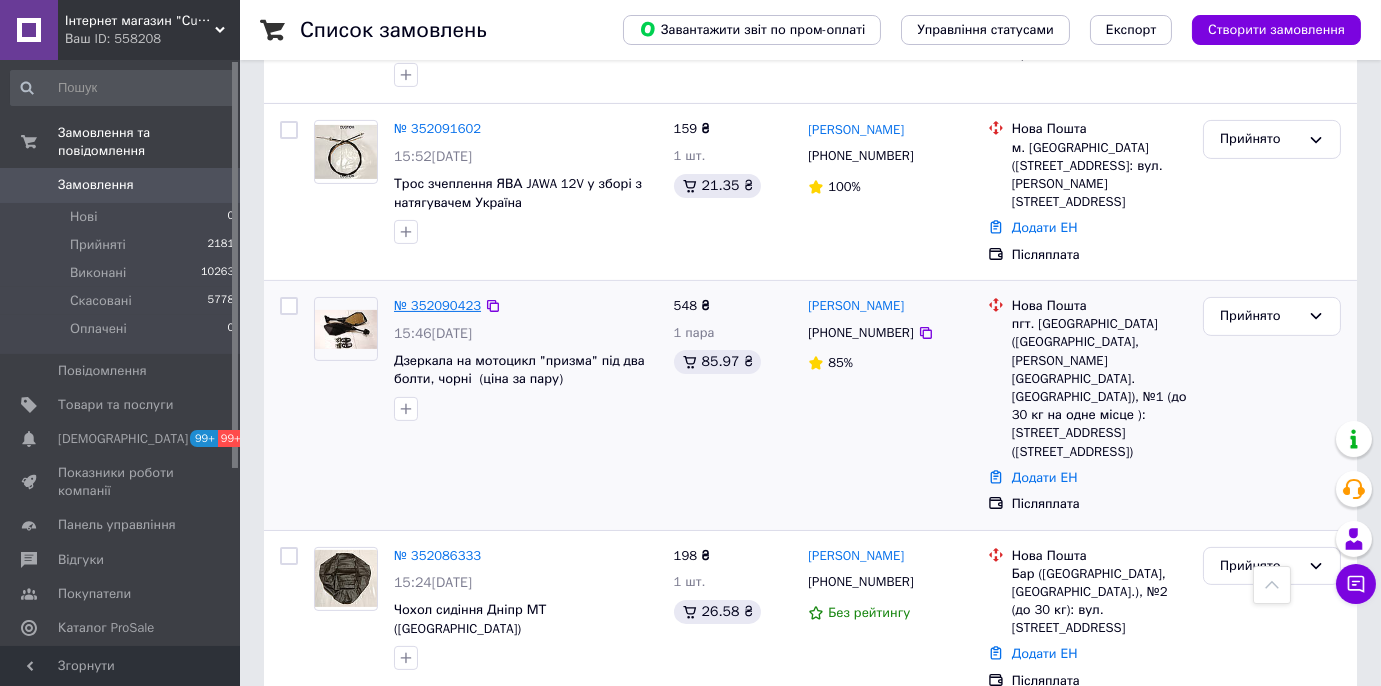 click on "№ 352090423" at bounding box center (437, 305) 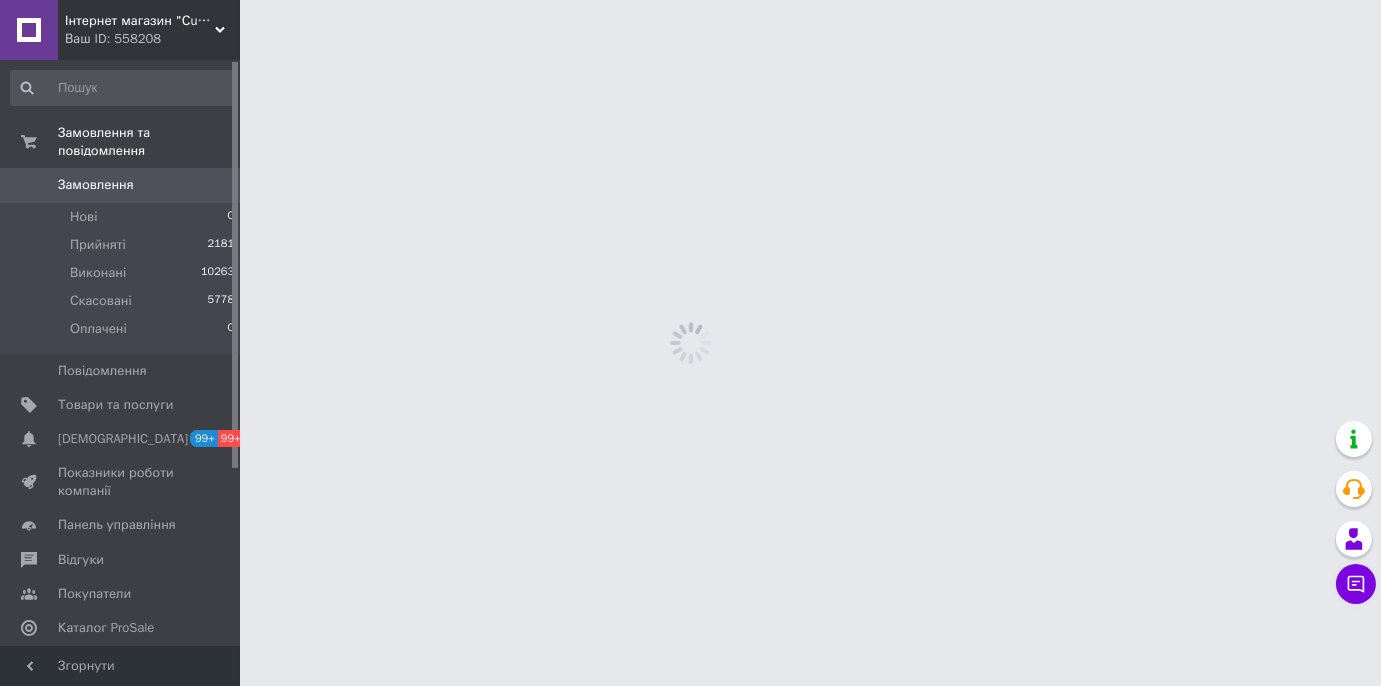 scroll, scrollTop: 0, scrollLeft: 0, axis: both 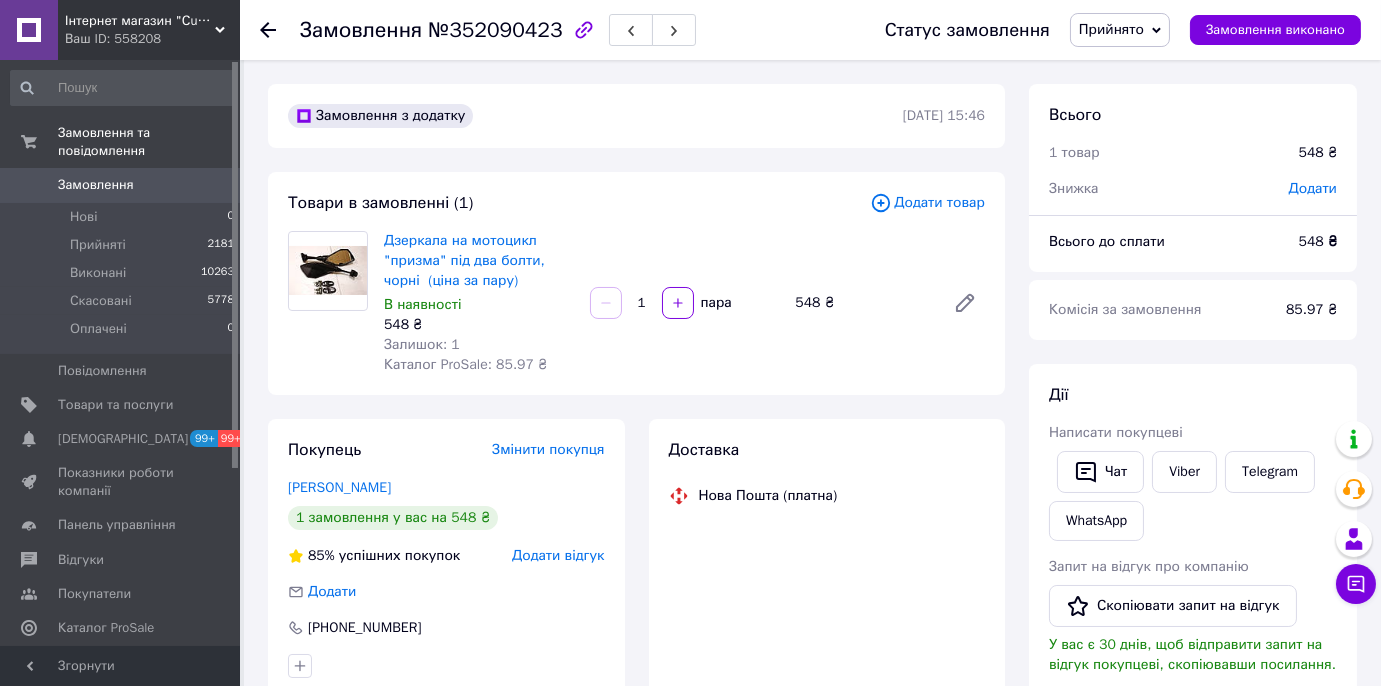click on "Чат" at bounding box center (1100, 472) 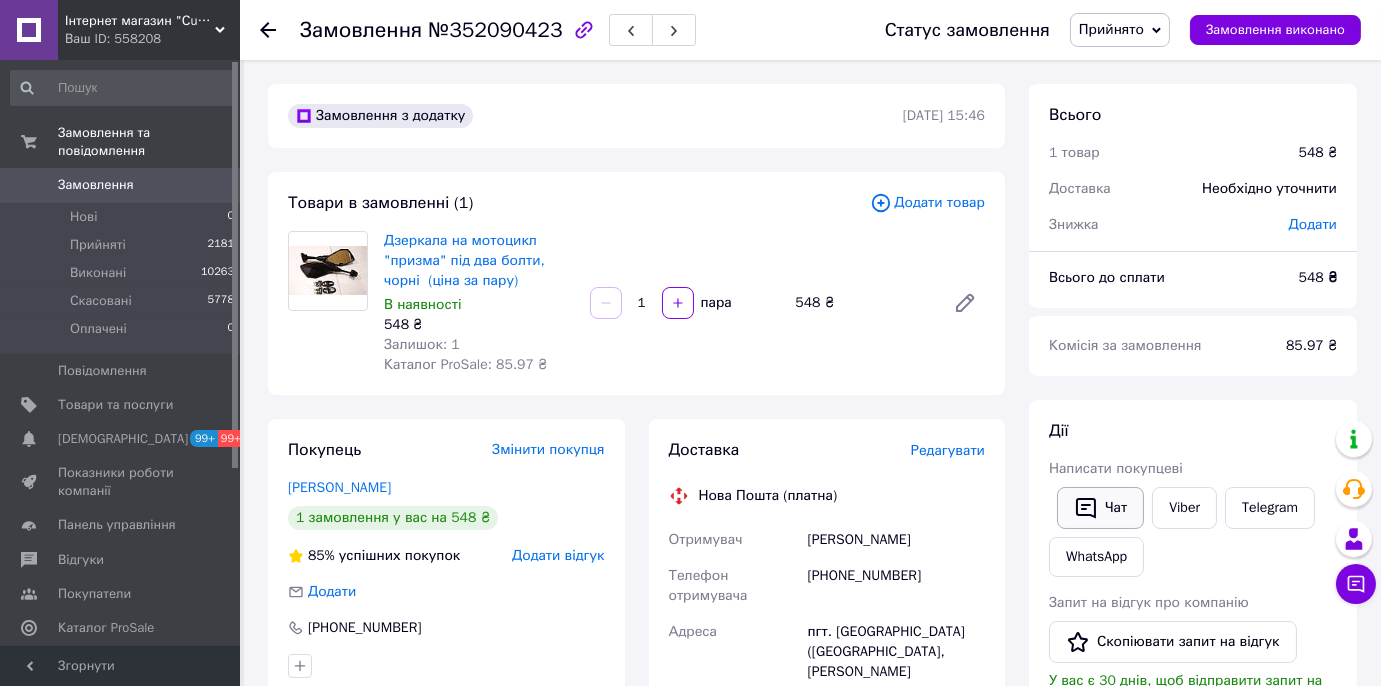 click on "Чат" at bounding box center [1100, 508] 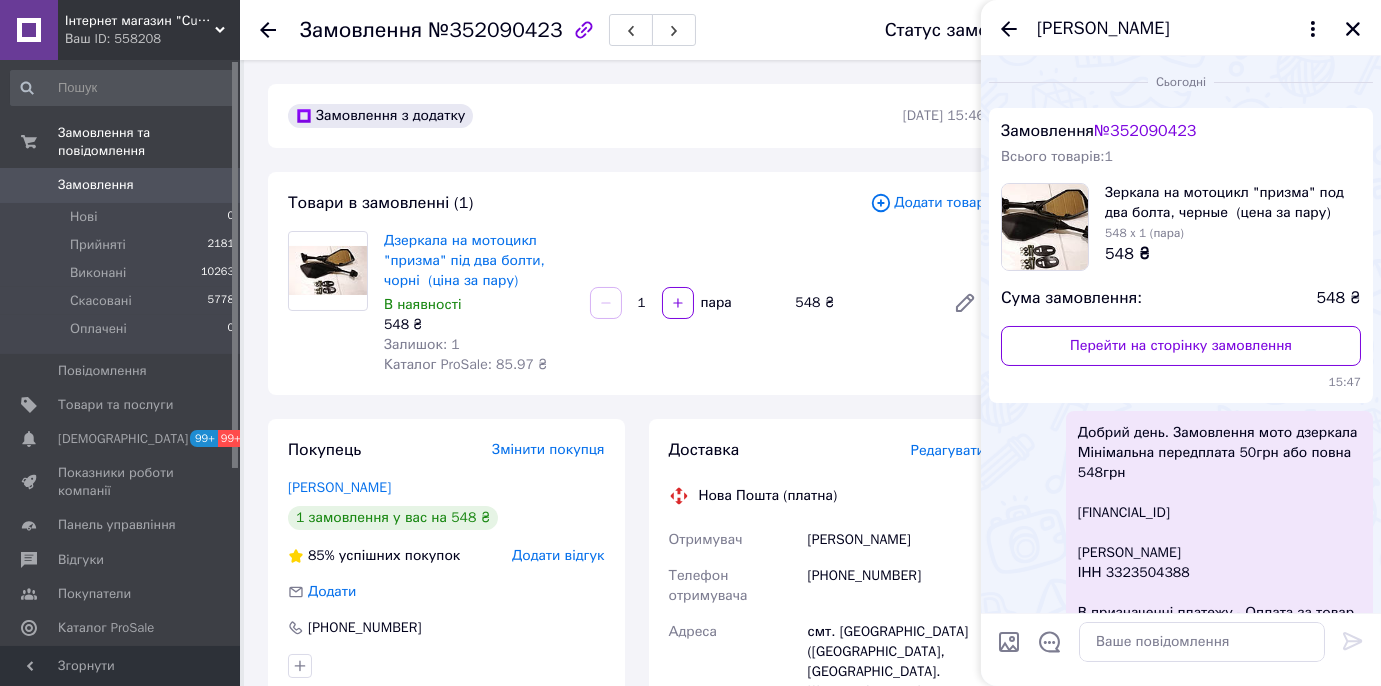 scroll, scrollTop: 49, scrollLeft: 0, axis: vertical 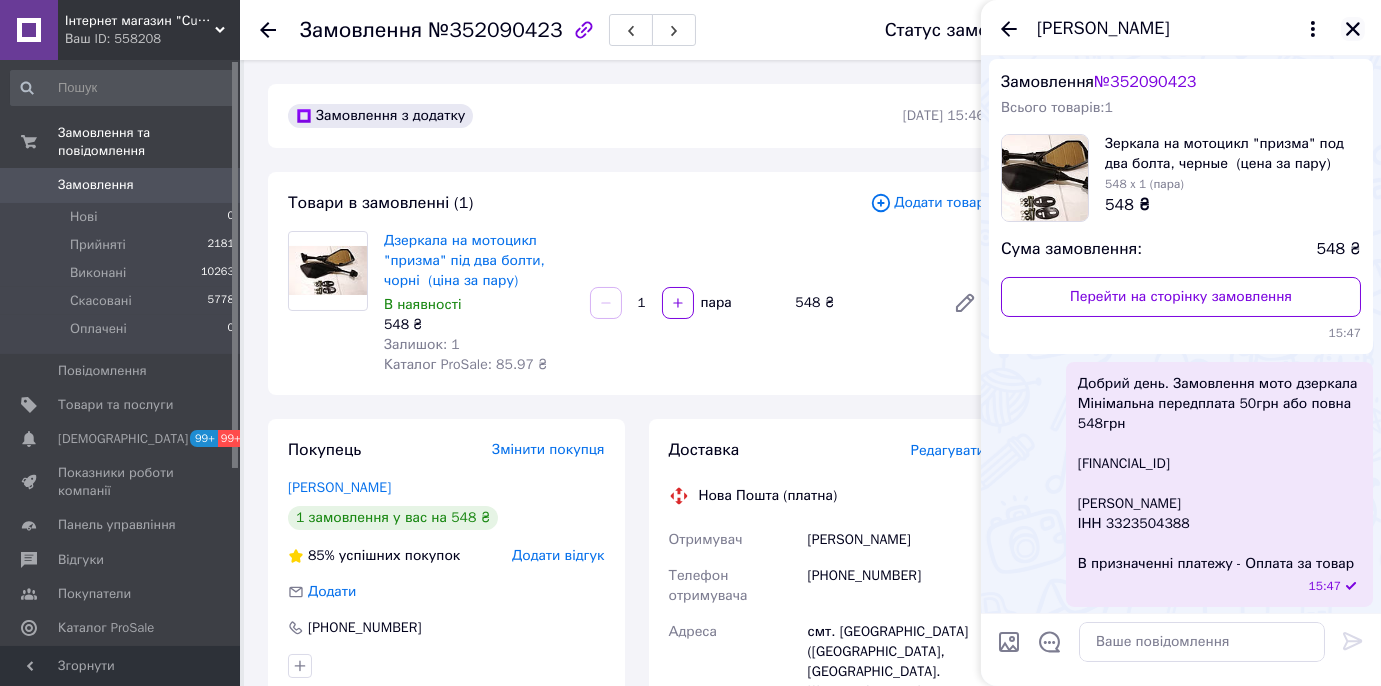 click 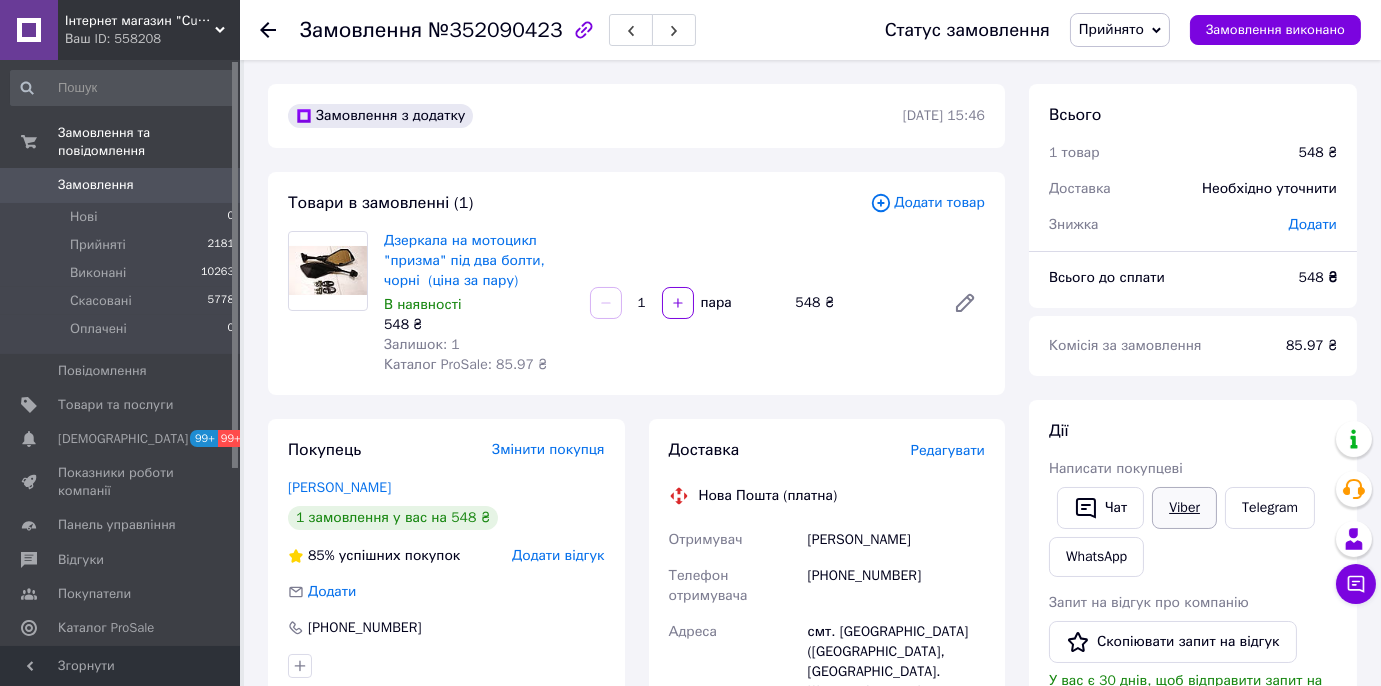click on "Viber" at bounding box center (1184, 508) 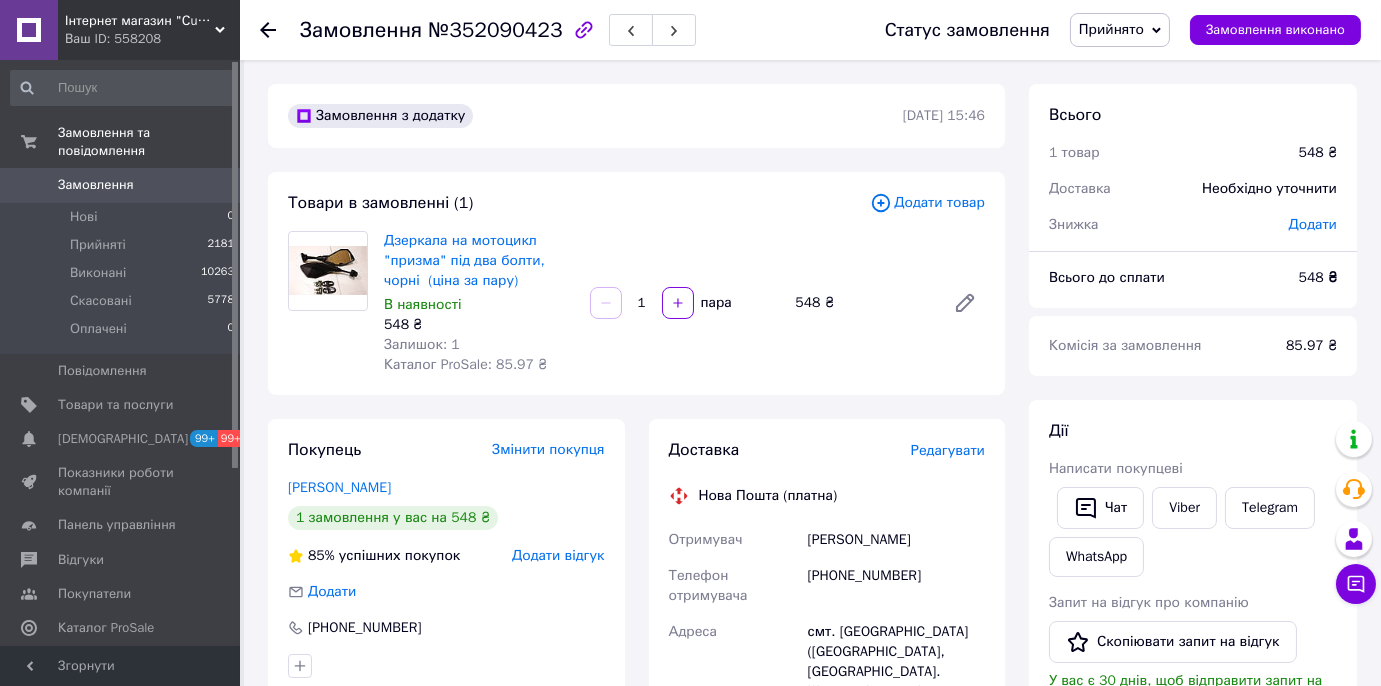 click on "Замовлення 0" at bounding box center (123, 185) 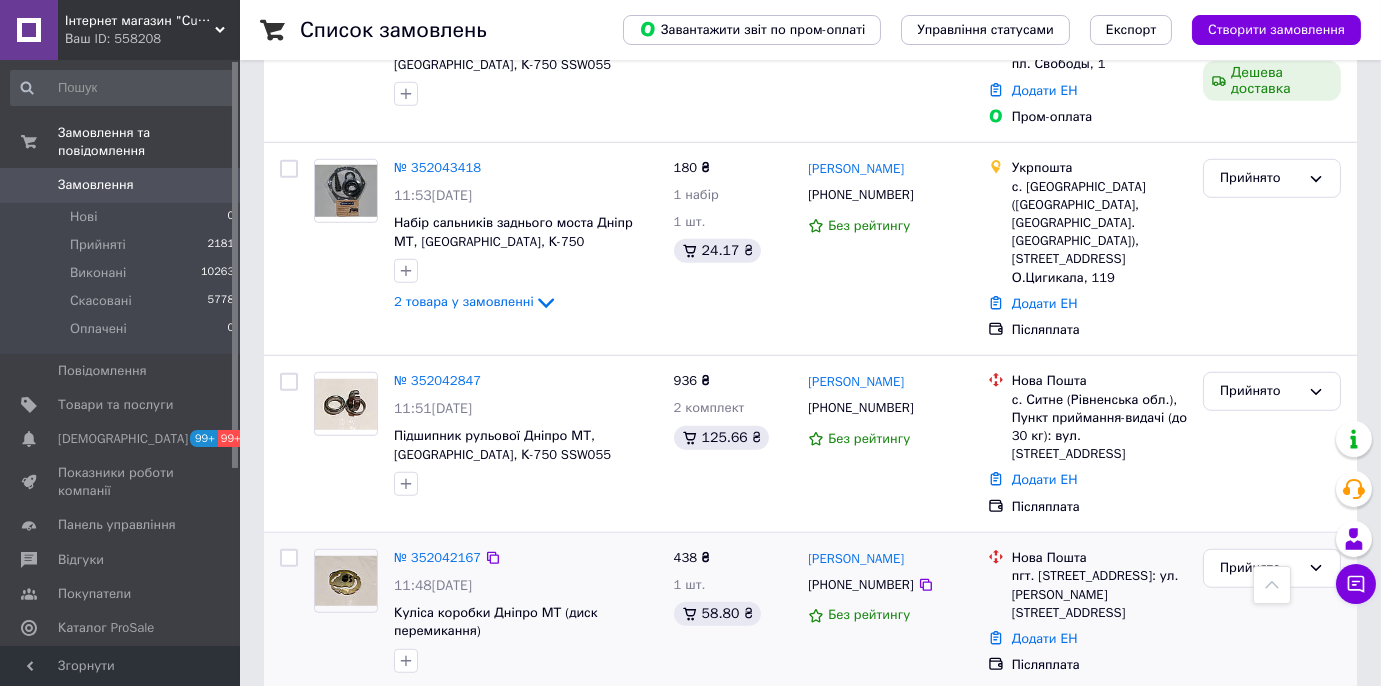 scroll, scrollTop: 3090, scrollLeft: 0, axis: vertical 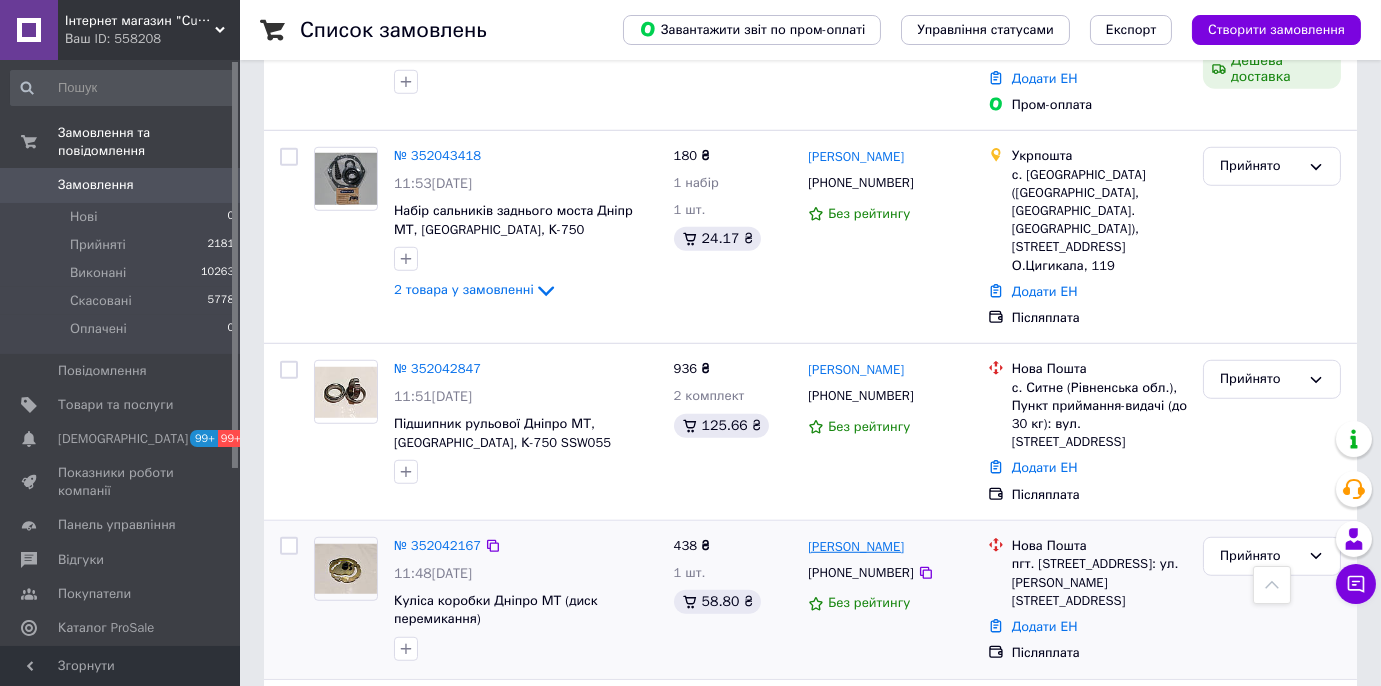 click on "[PERSON_NAME]" at bounding box center (856, 547) 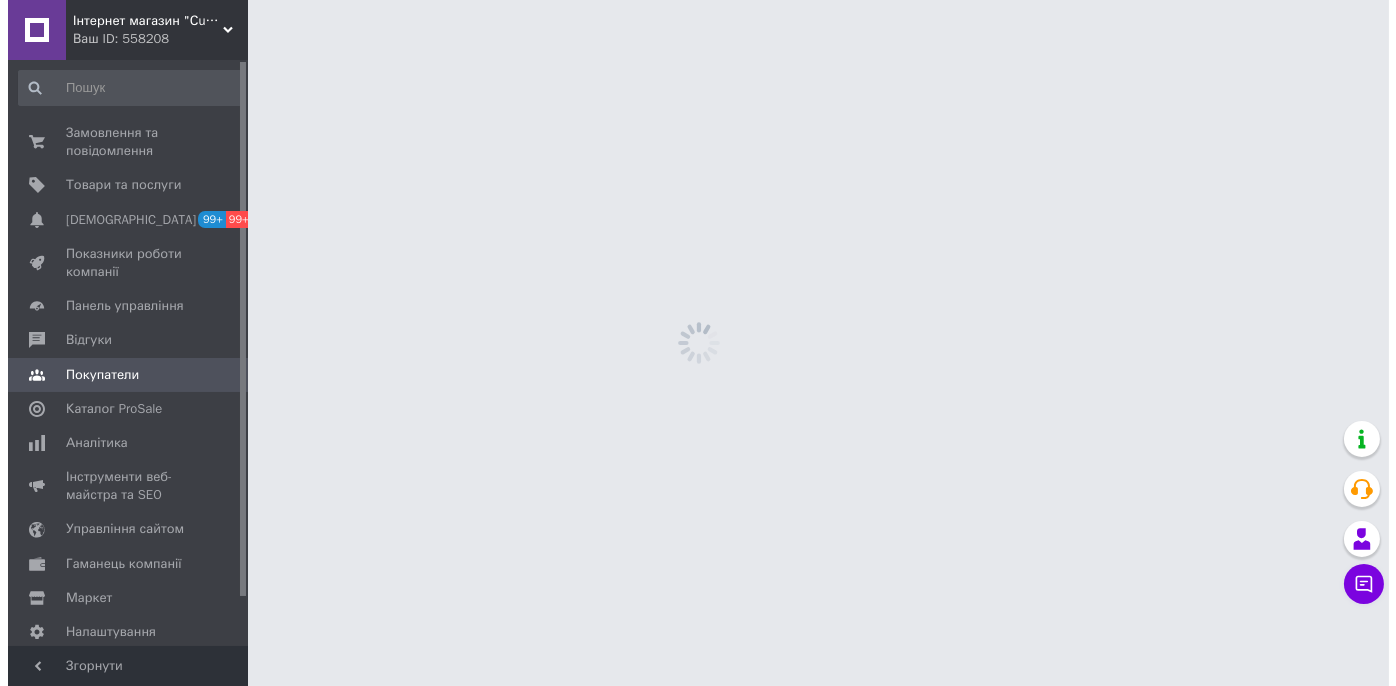 scroll, scrollTop: 0, scrollLeft: 0, axis: both 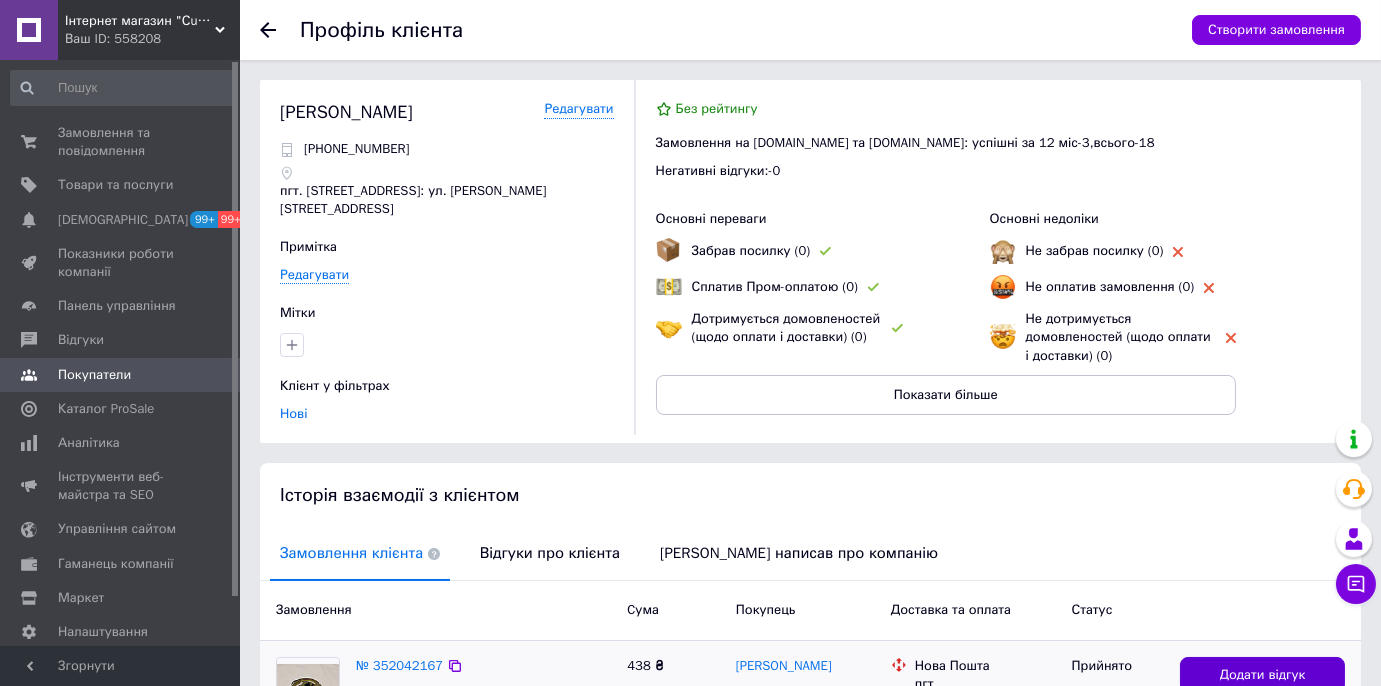 click on "Додати відгук" at bounding box center (1263, 675) 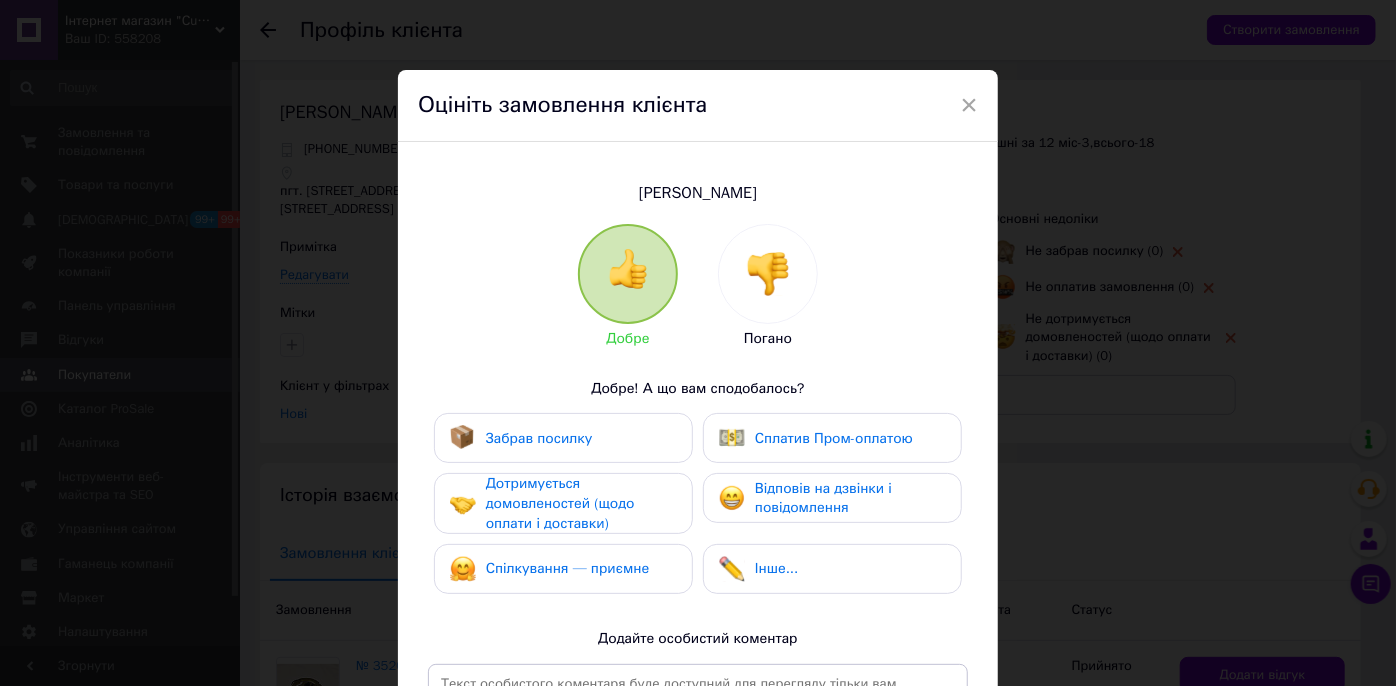 click at bounding box center [768, 274] 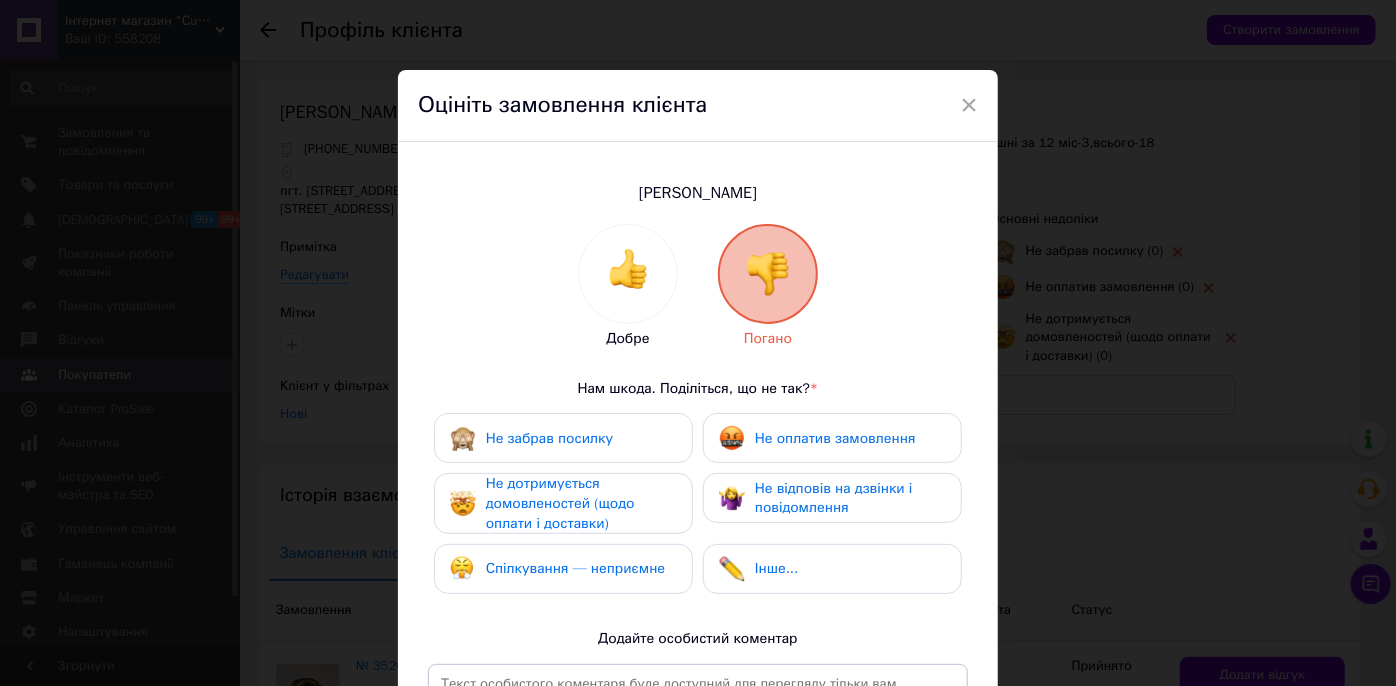 click on "Не відповів на дзвінки і повідомлення" at bounding box center (834, 498) 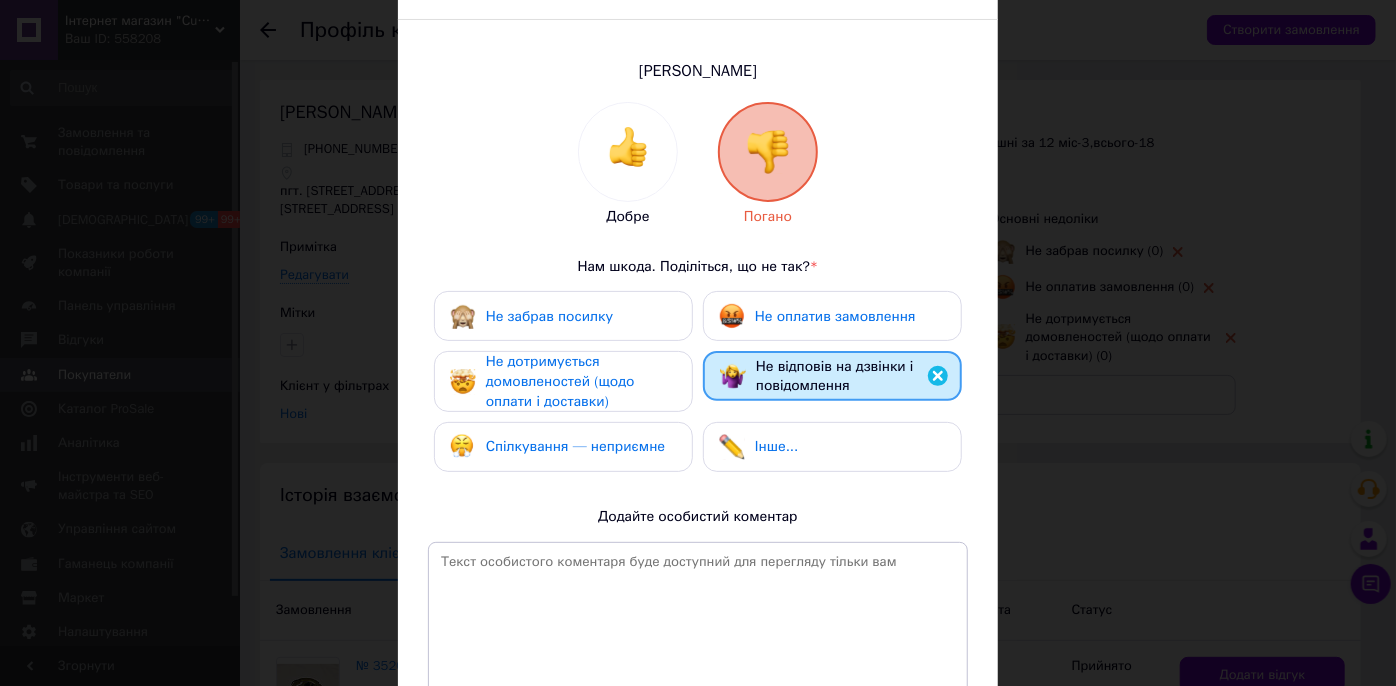 scroll, scrollTop: 312, scrollLeft: 0, axis: vertical 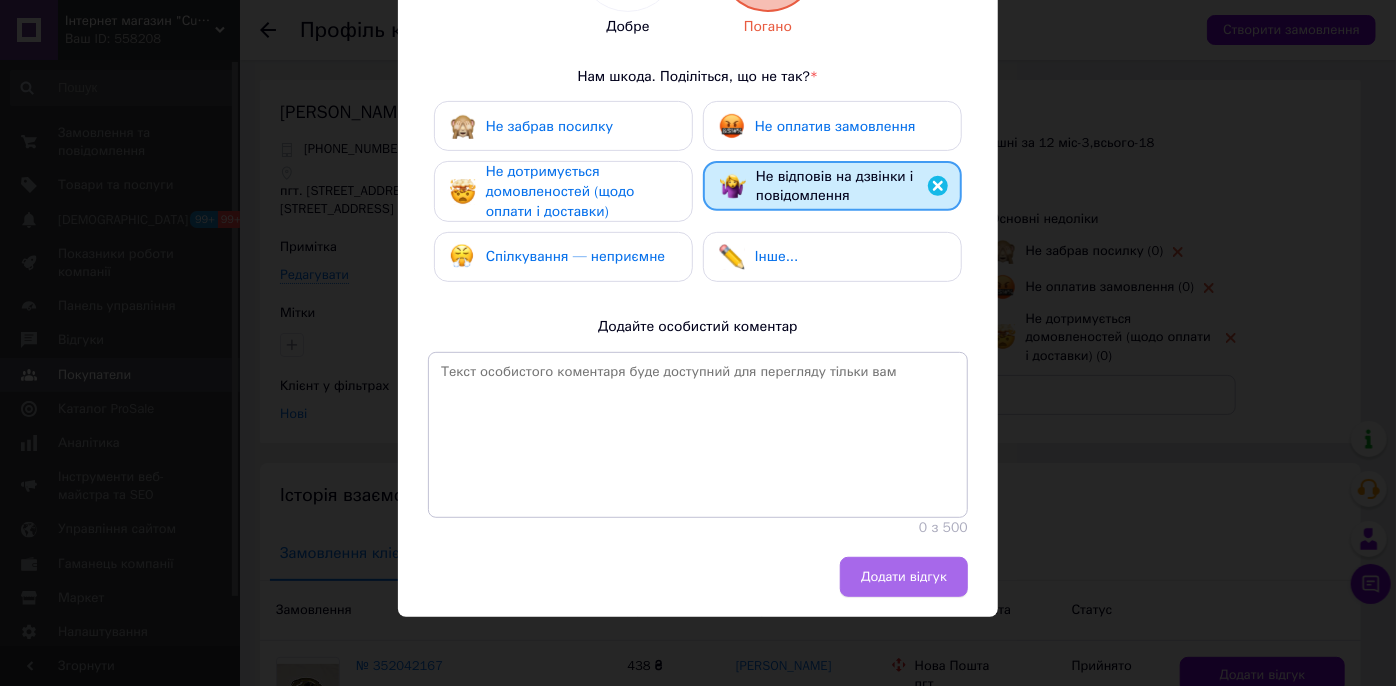 click on "Додати відгук" at bounding box center (904, 577) 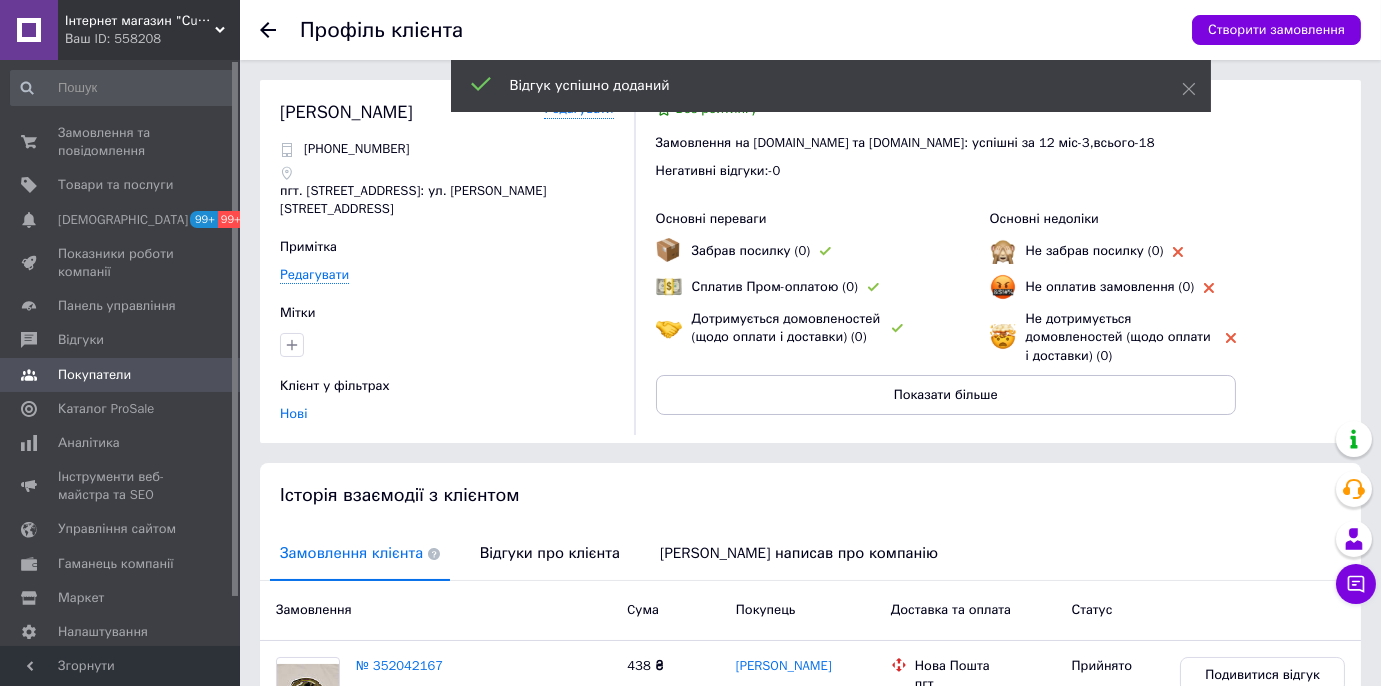 click on "Замовлення клієнта" at bounding box center [360, 553] 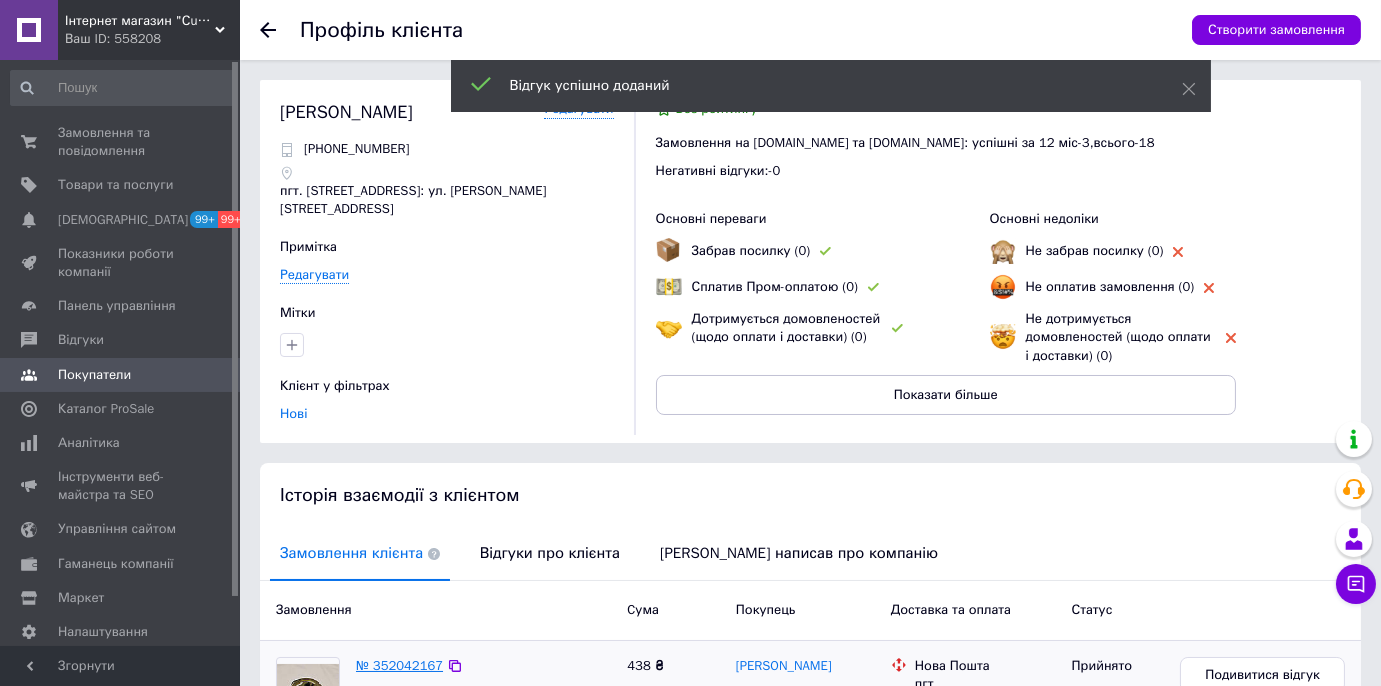 click on "№ 352042167" at bounding box center (399, 665) 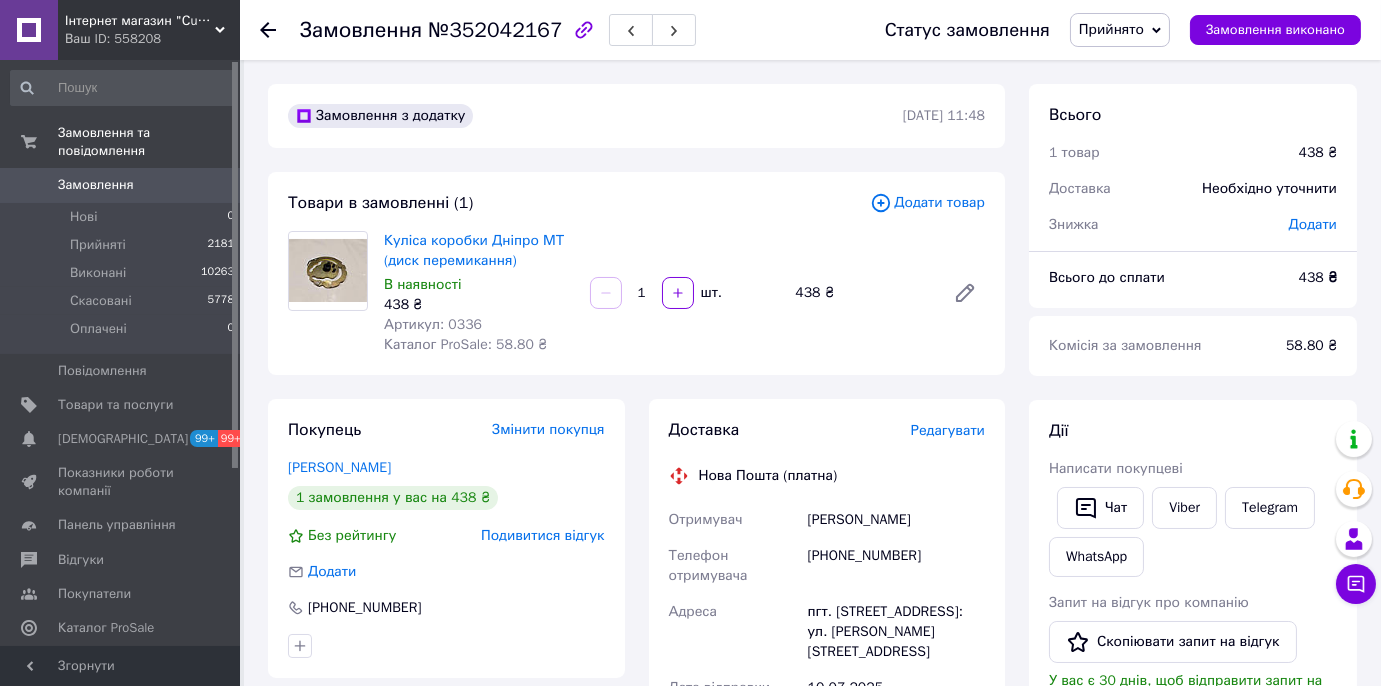 click on "Прийнято" at bounding box center (1111, 29) 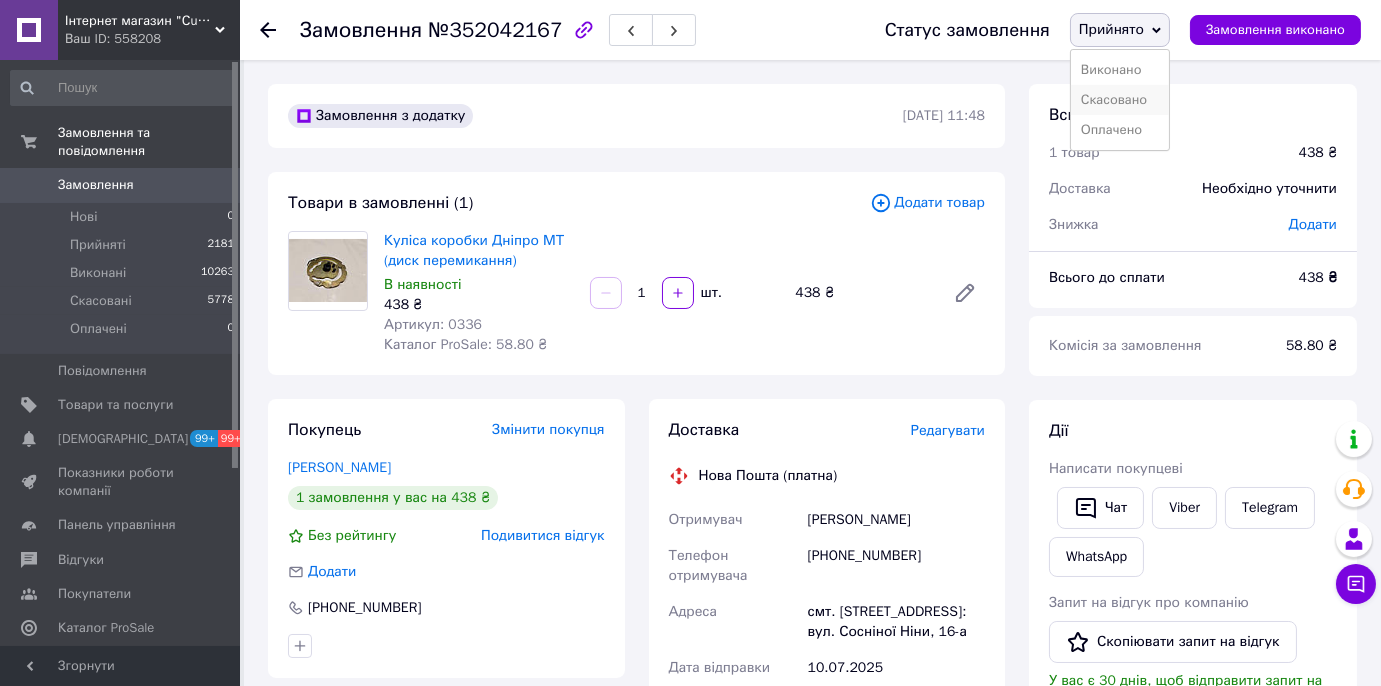 click on "Скасовано" at bounding box center [1120, 100] 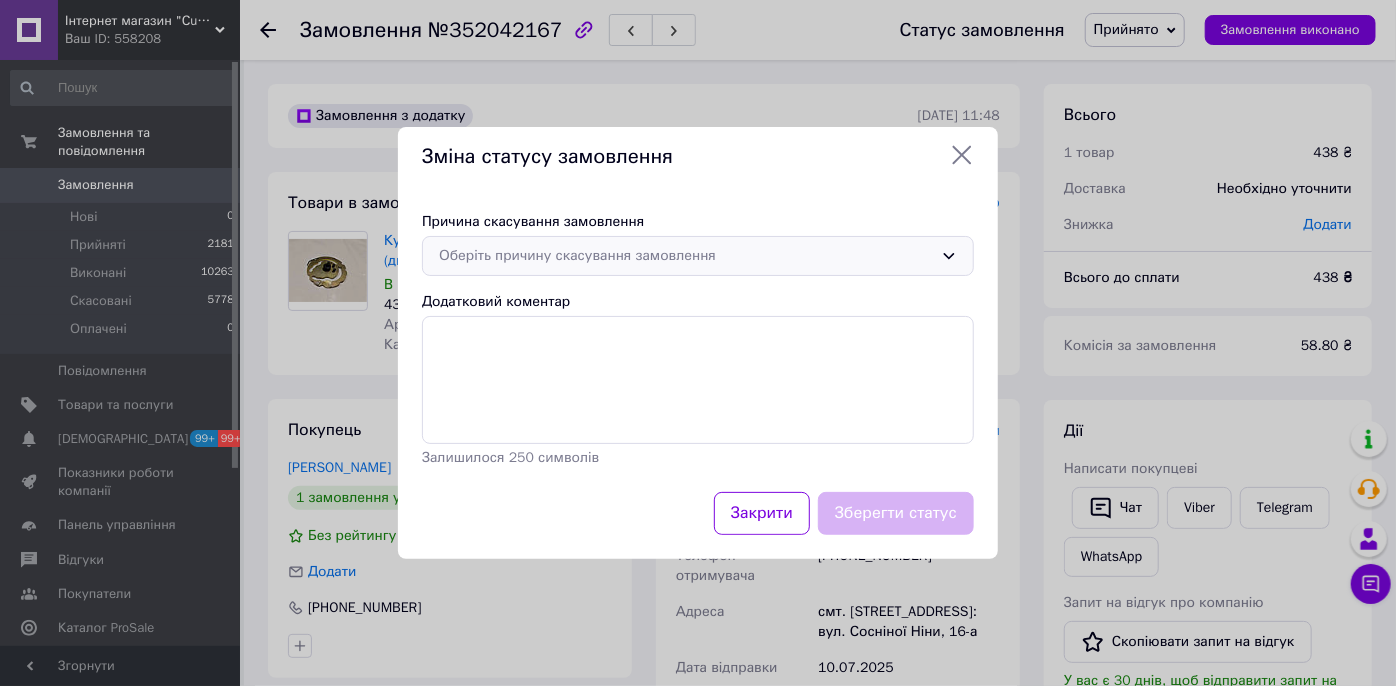 click on "Оберіть причину скасування замовлення" at bounding box center (686, 256) 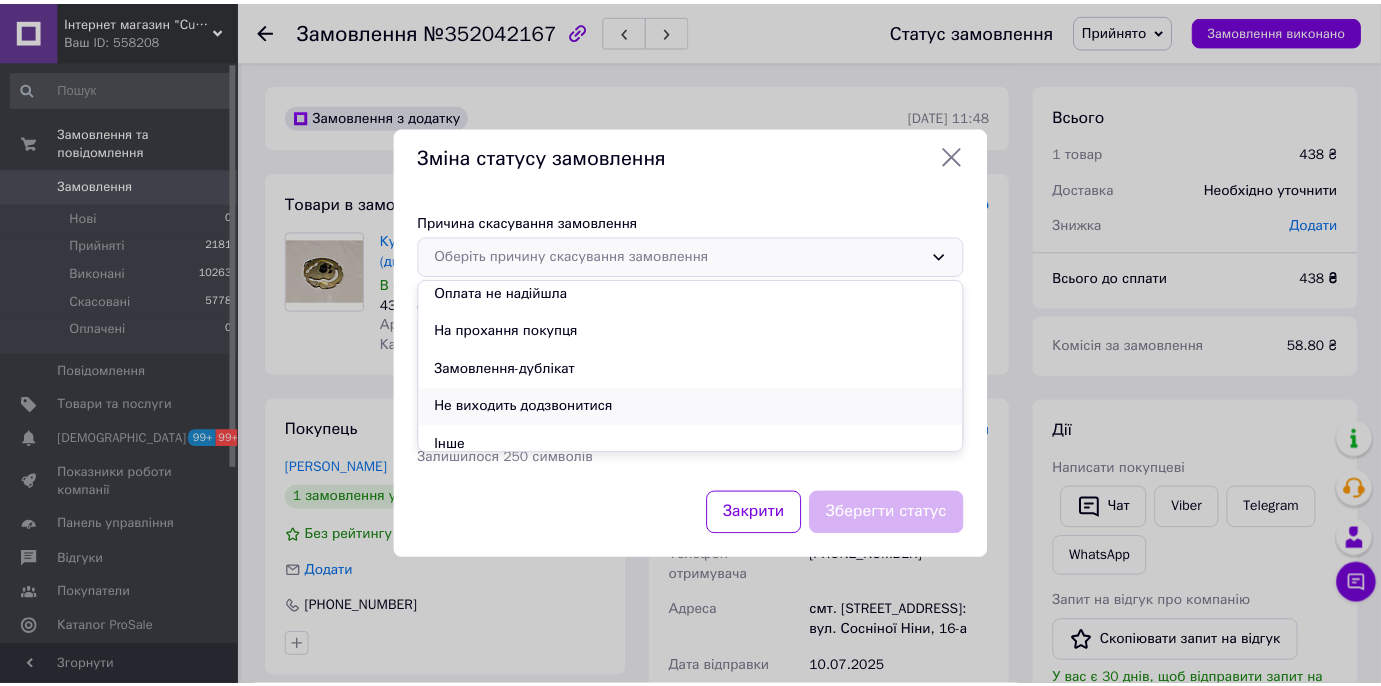 scroll, scrollTop: 93, scrollLeft: 0, axis: vertical 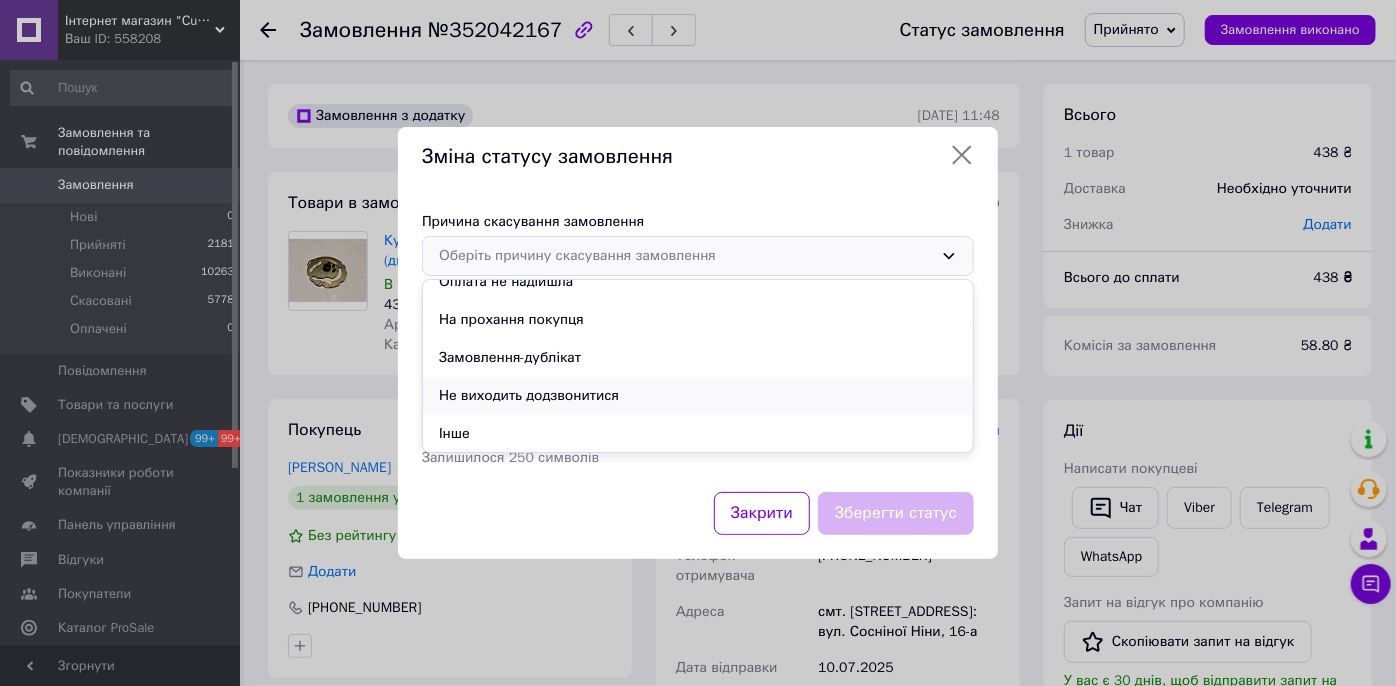 click on "Не виходить додзвонитися" at bounding box center [698, 396] 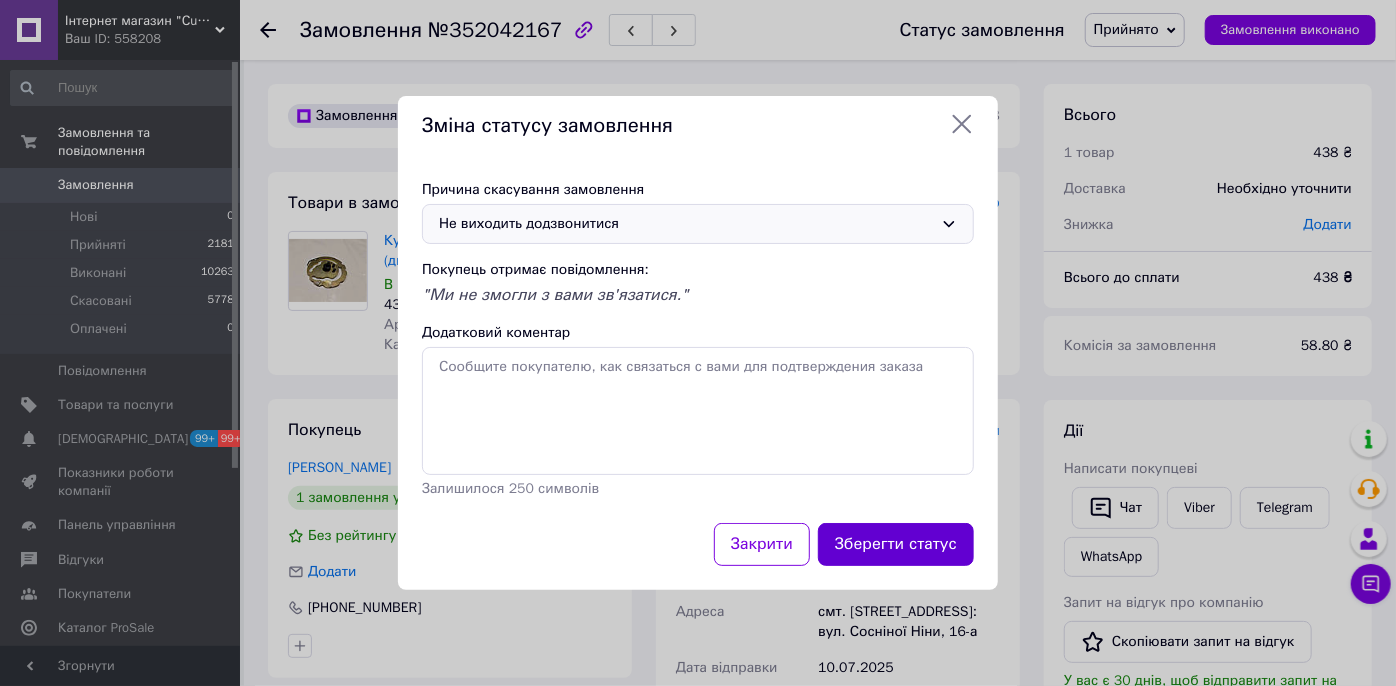 click on "Зберегти статус" at bounding box center [896, 544] 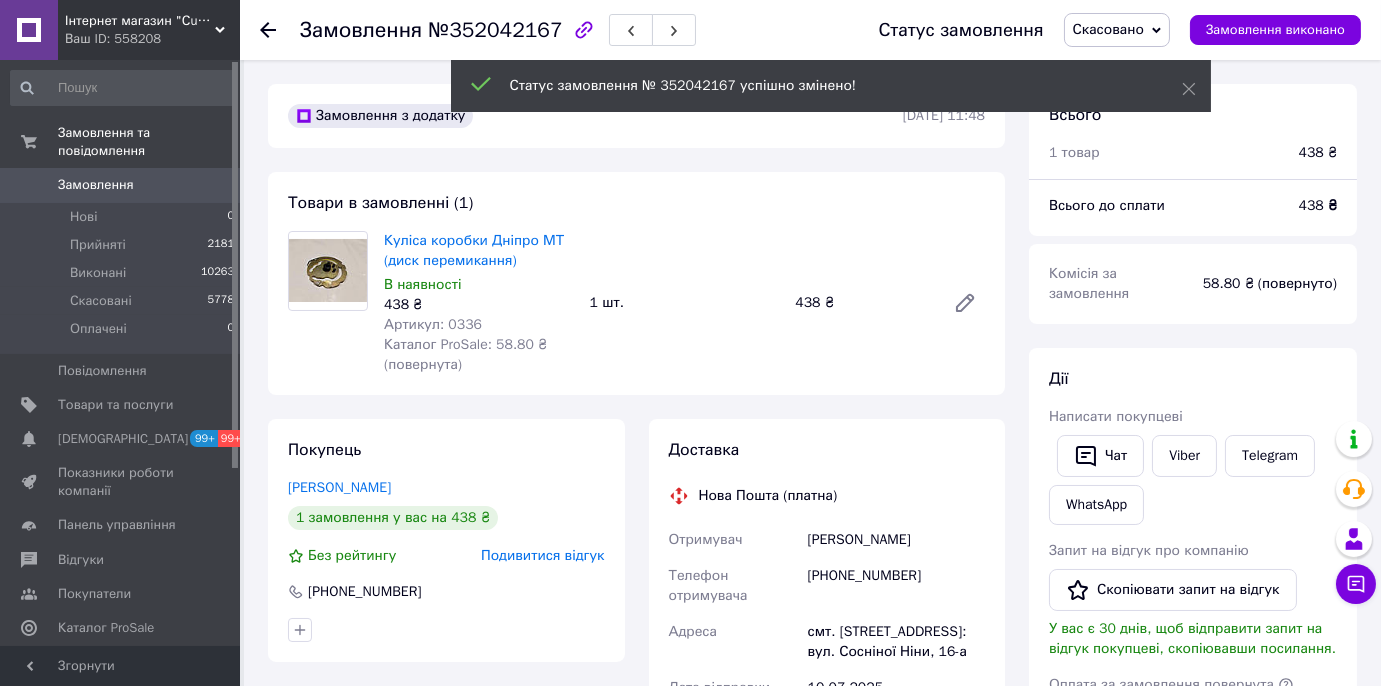 click on "Замовлення" at bounding box center (96, 185) 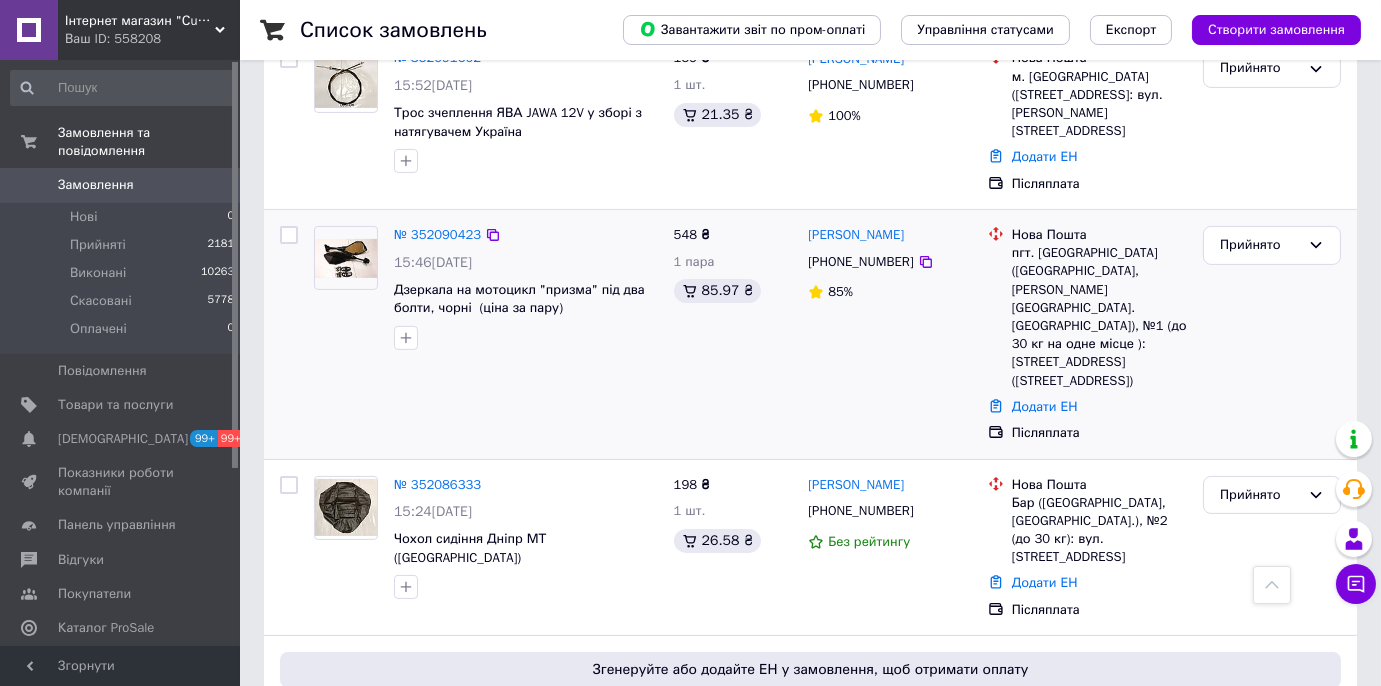 scroll, scrollTop: 1181, scrollLeft: 0, axis: vertical 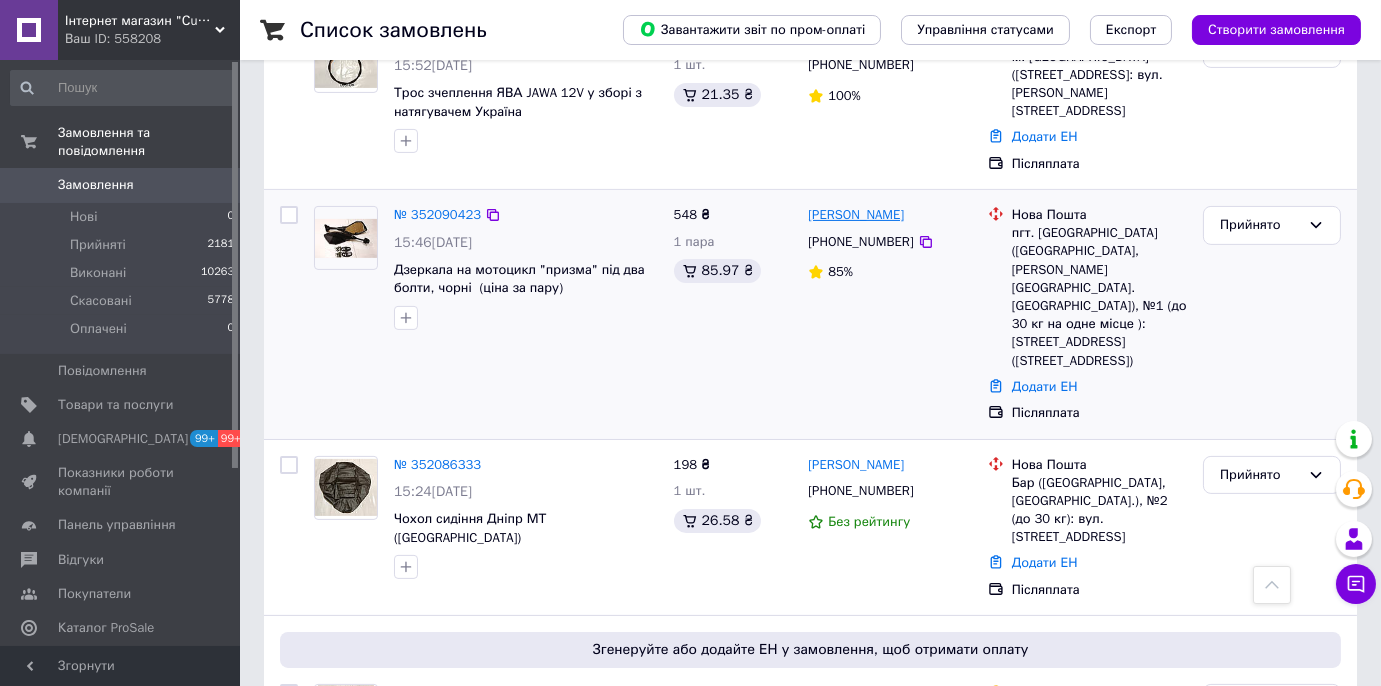 click on "Віталій Ларіонов" at bounding box center (856, 215) 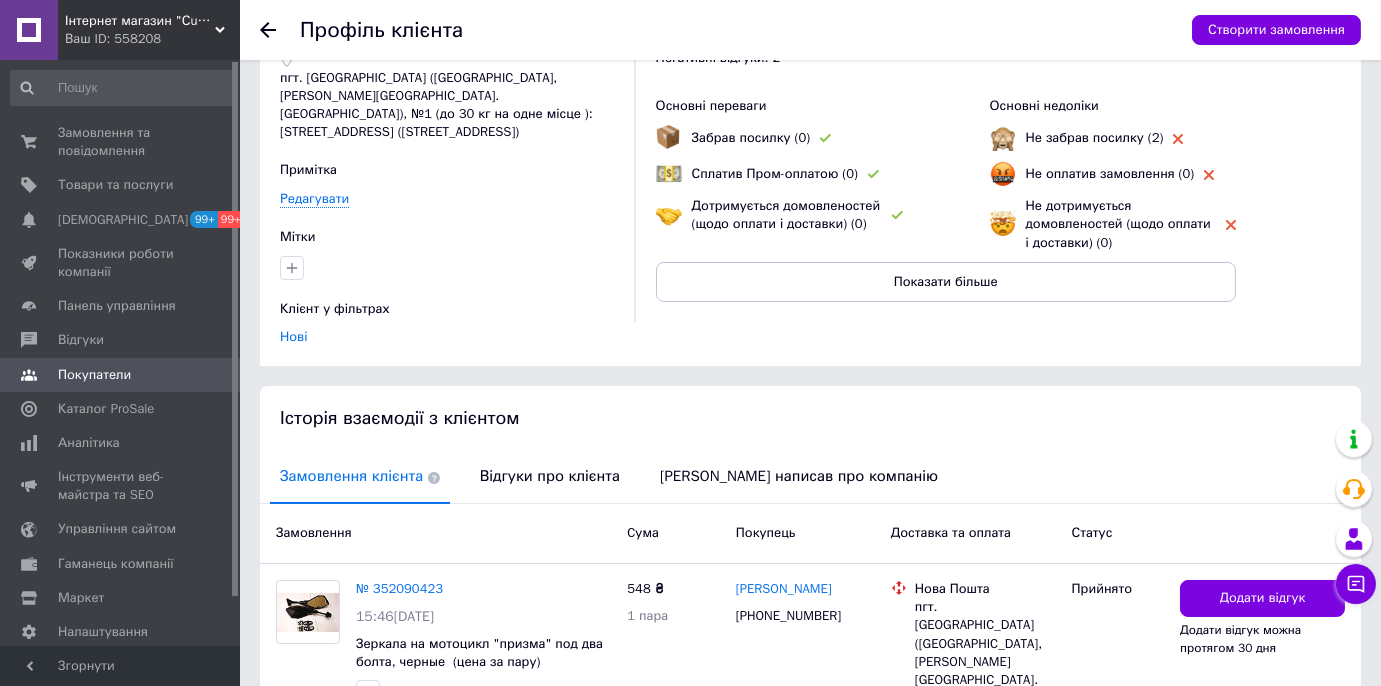 scroll, scrollTop: 181, scrollLeft: 0, axis: vertical 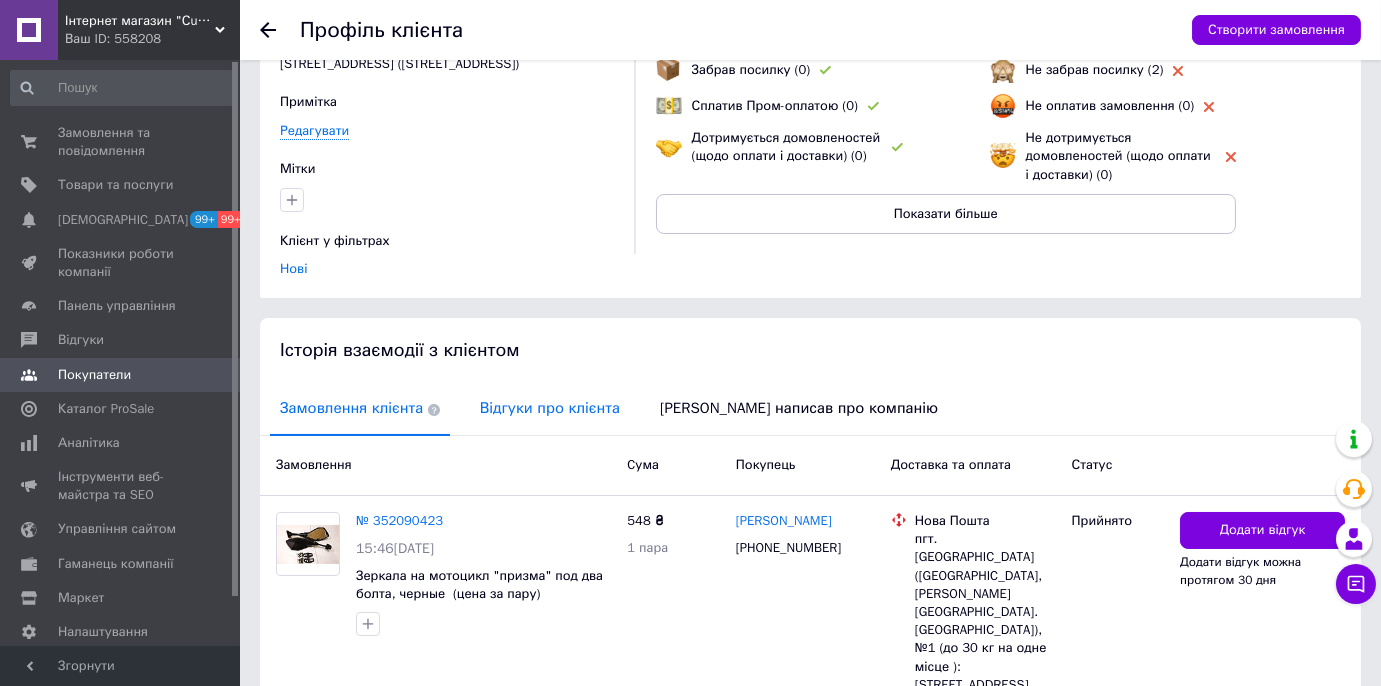 click on "Відгуки про клієнта" at bounding box center (550, 408) 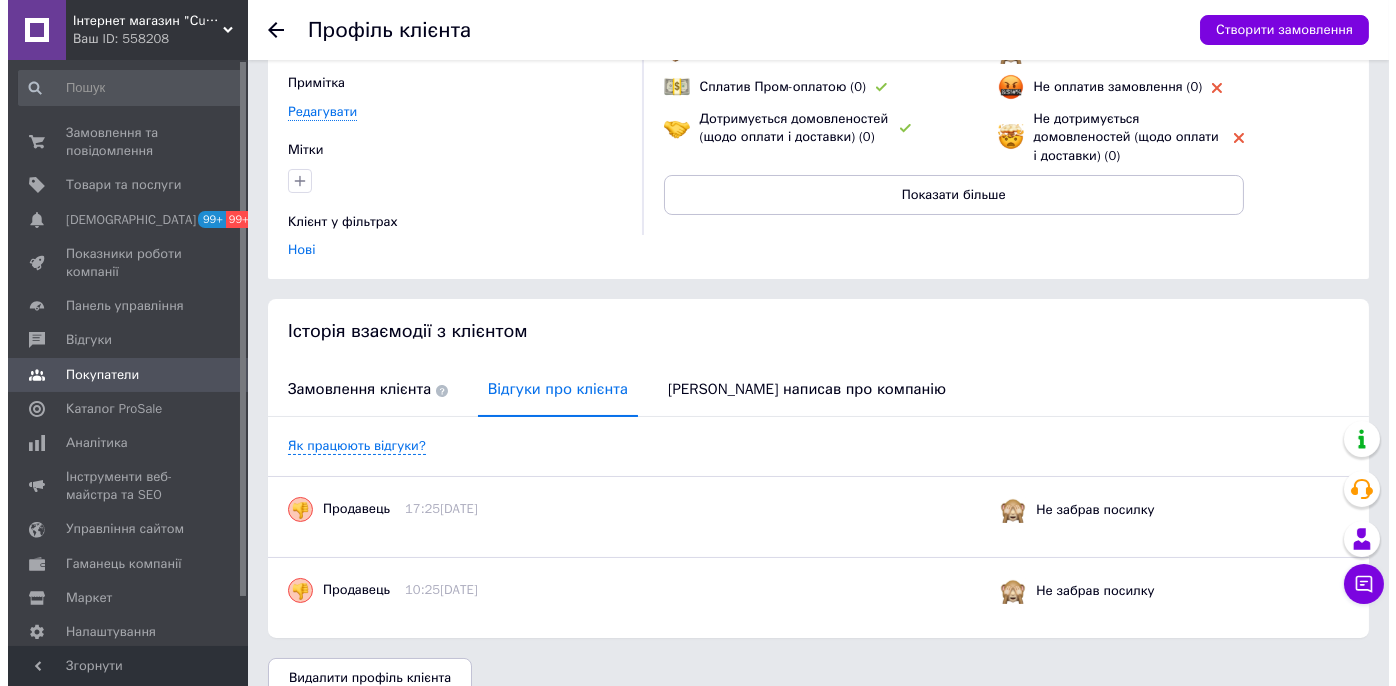 scroll, scrollTop: 211, scrollLeft: 0, axis: vertical 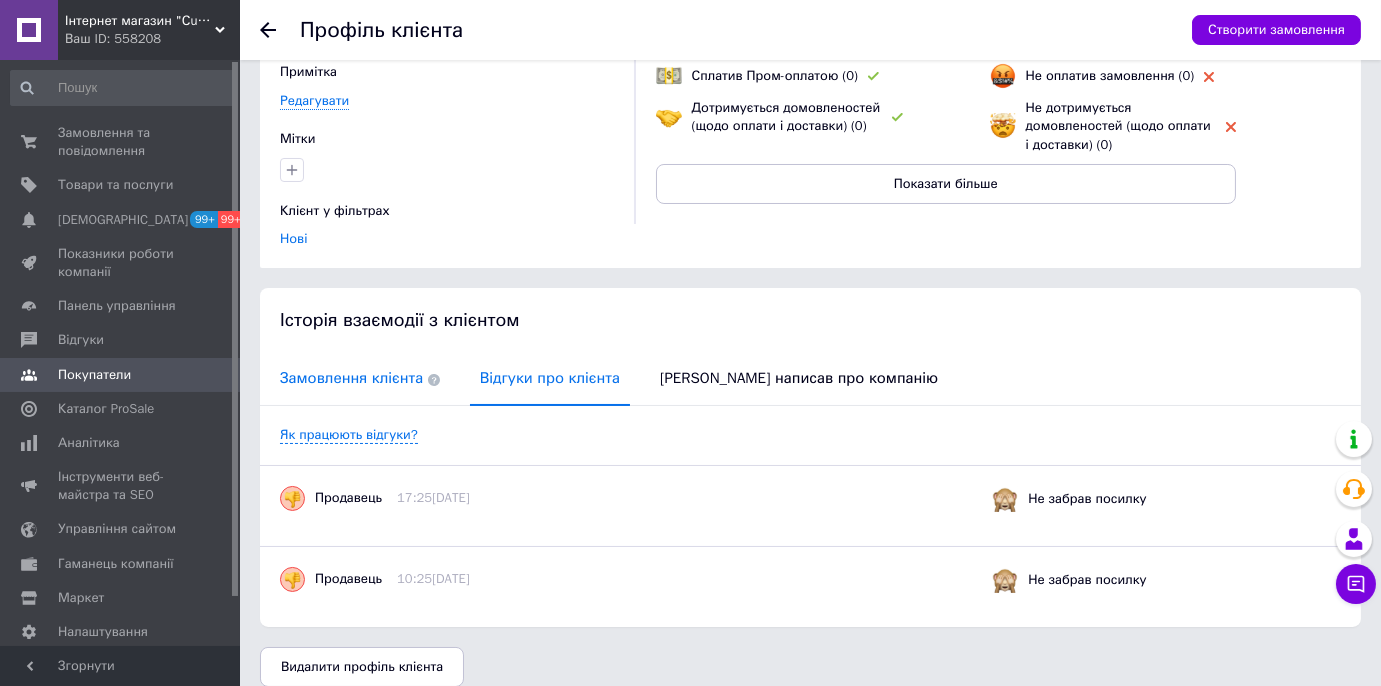 click on "Замовлення клієнта" at bounding box center [360, 378] 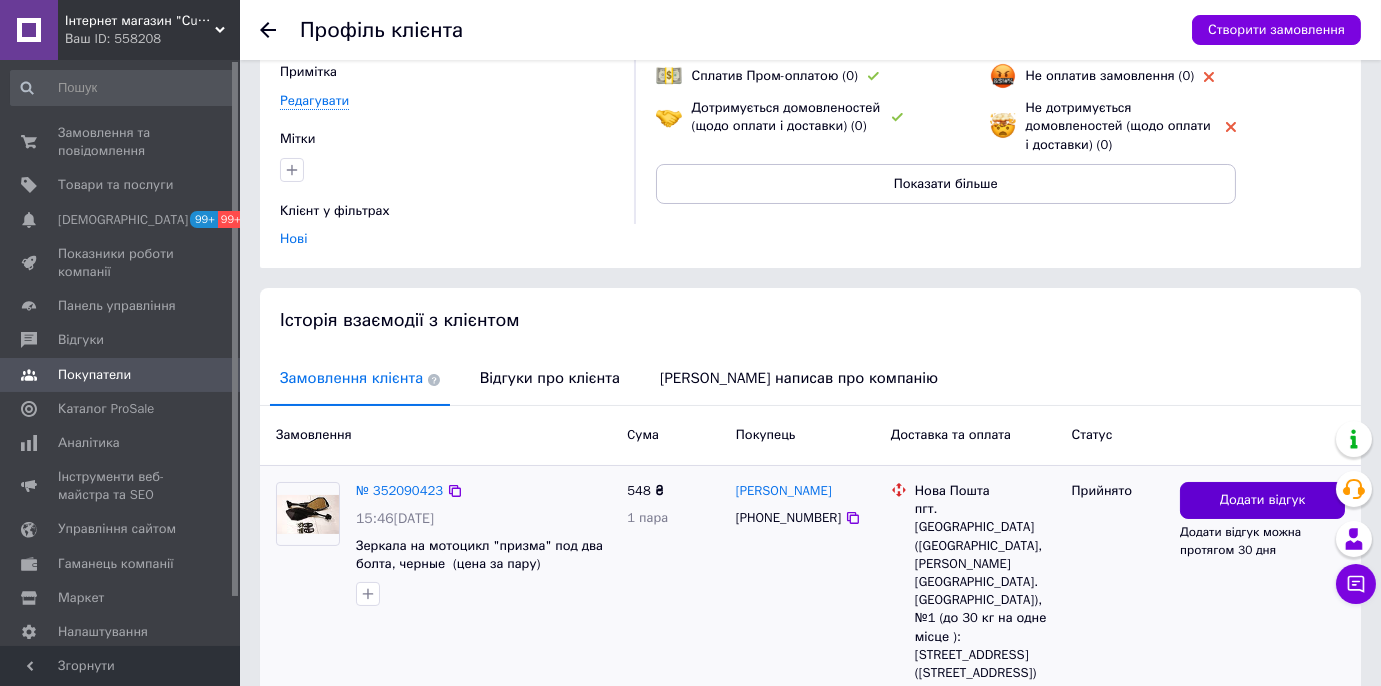 click on "Додати відгук" at bounding box center [1263, 500] 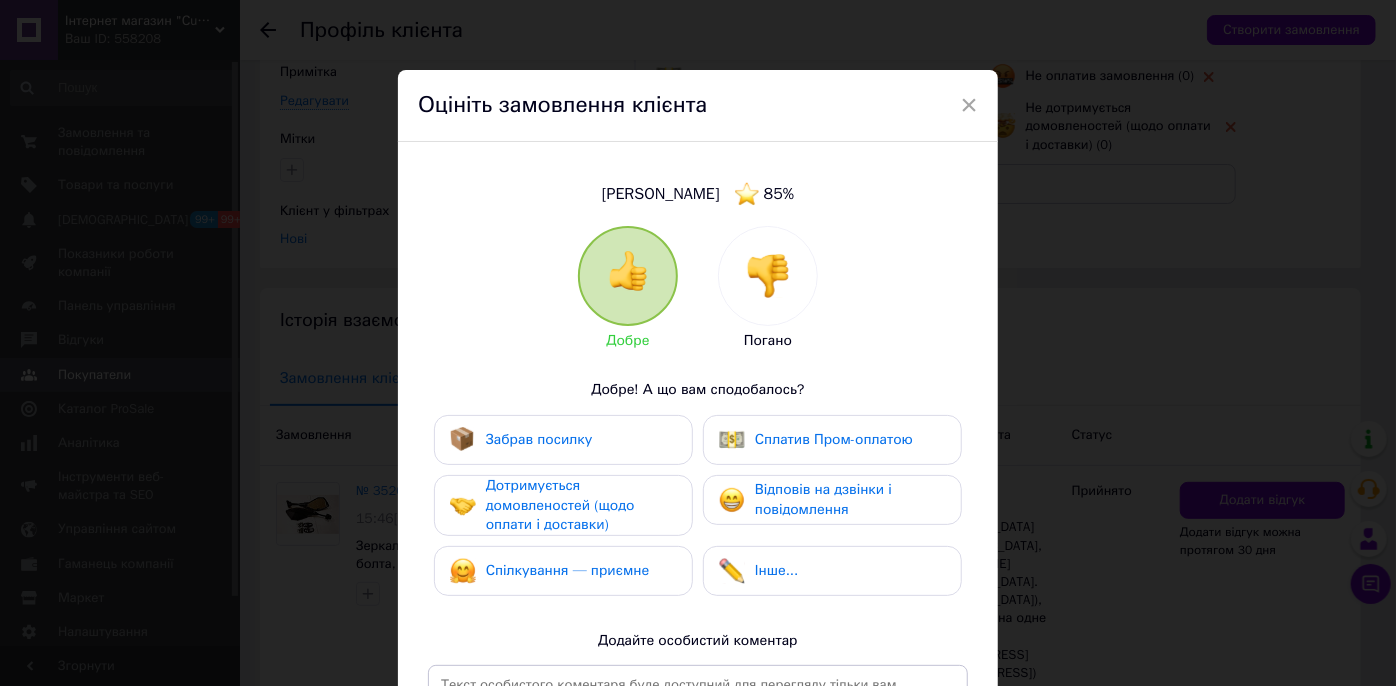 click at bounding box center [768, 276] 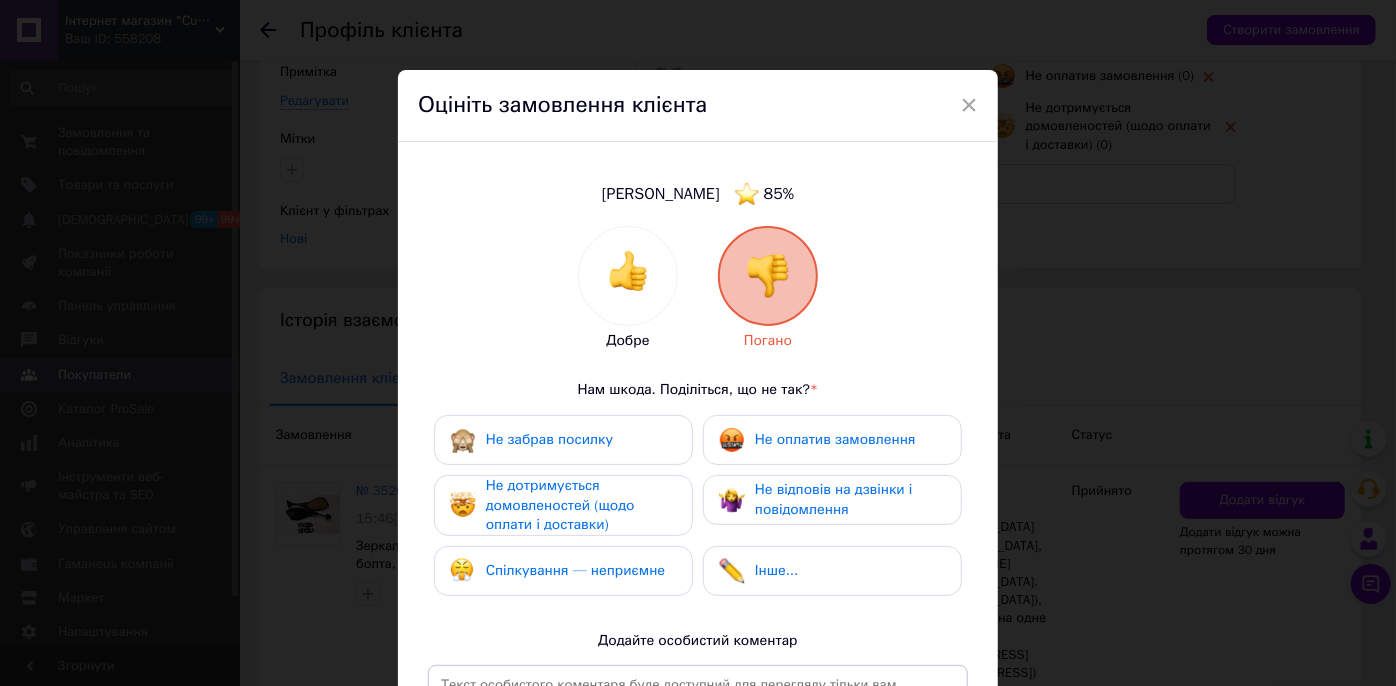 drag, startPoint x: 830, startPoint y: 440, endPoint x: 632, endPoint y: 474, distance: 200.89798 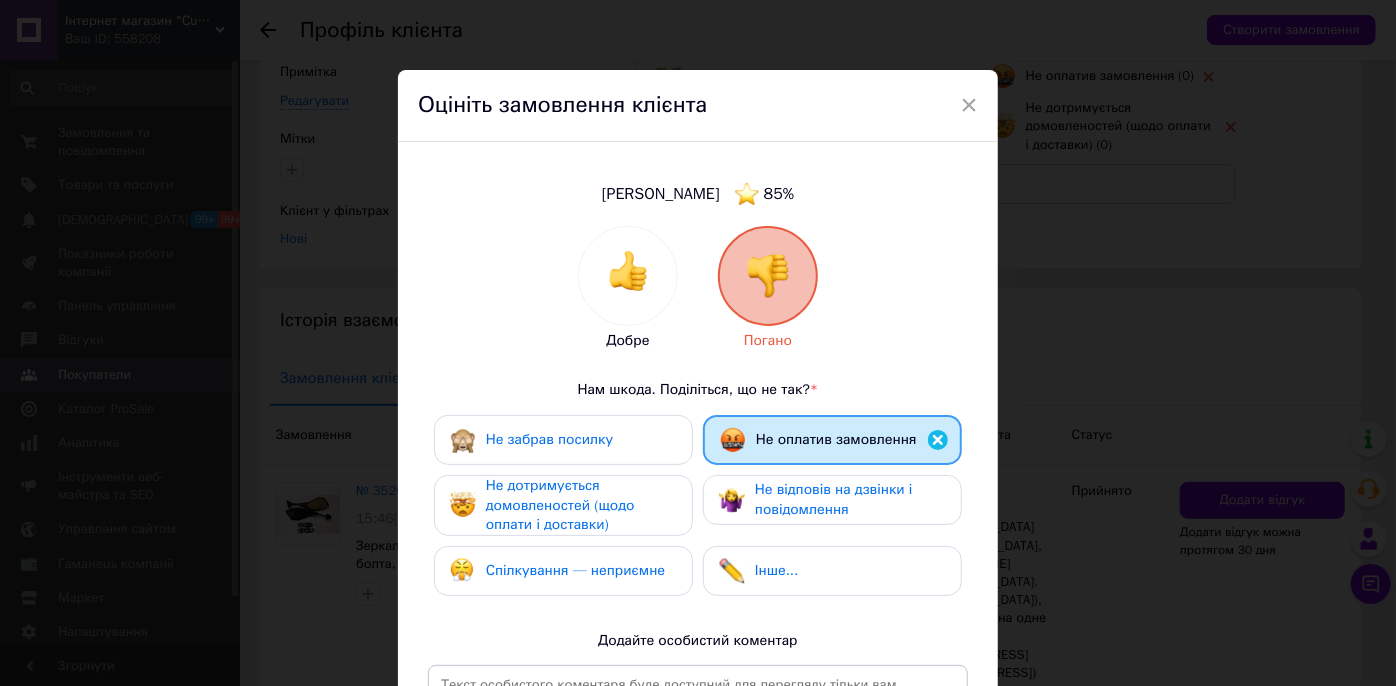drag, startPoint x: 459, startPoint y: 507, endPoint x: 680, endPoint y: 505, distance: 221.00905 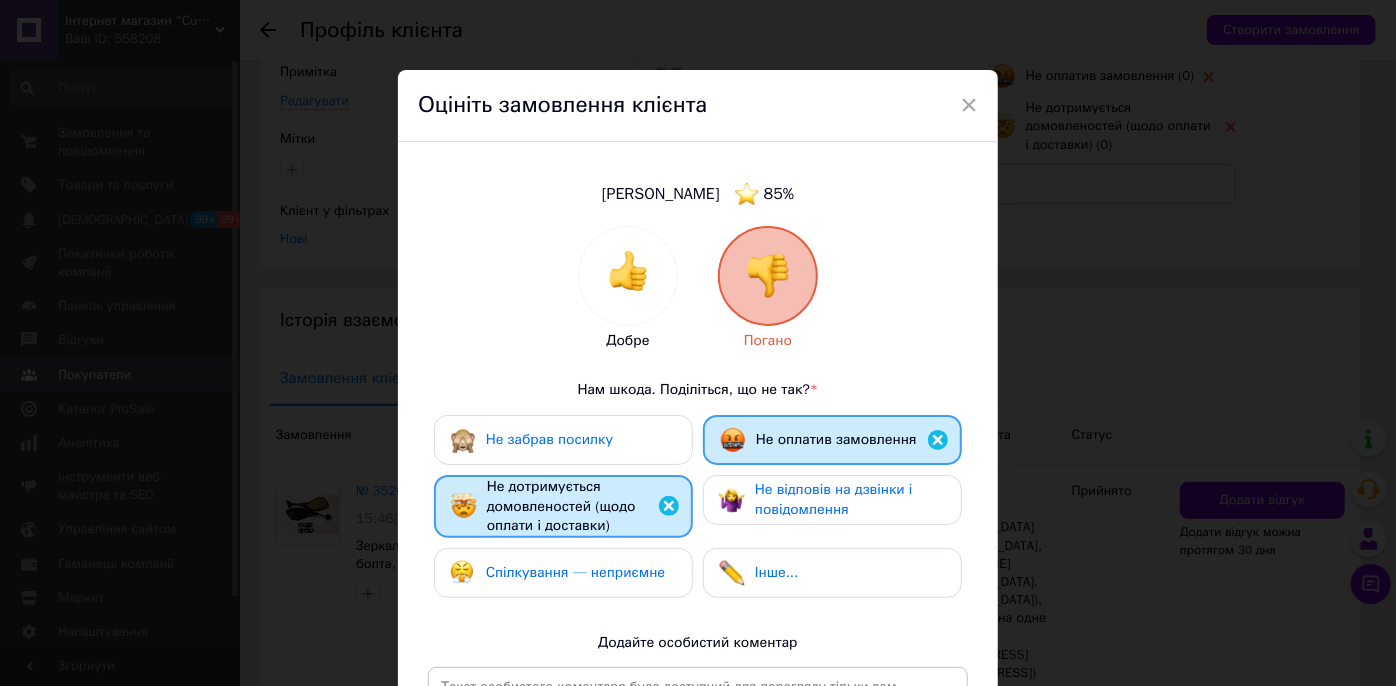 click on "Не відповів на дзвінки і повідомлення" at bounding box center [834, 499] 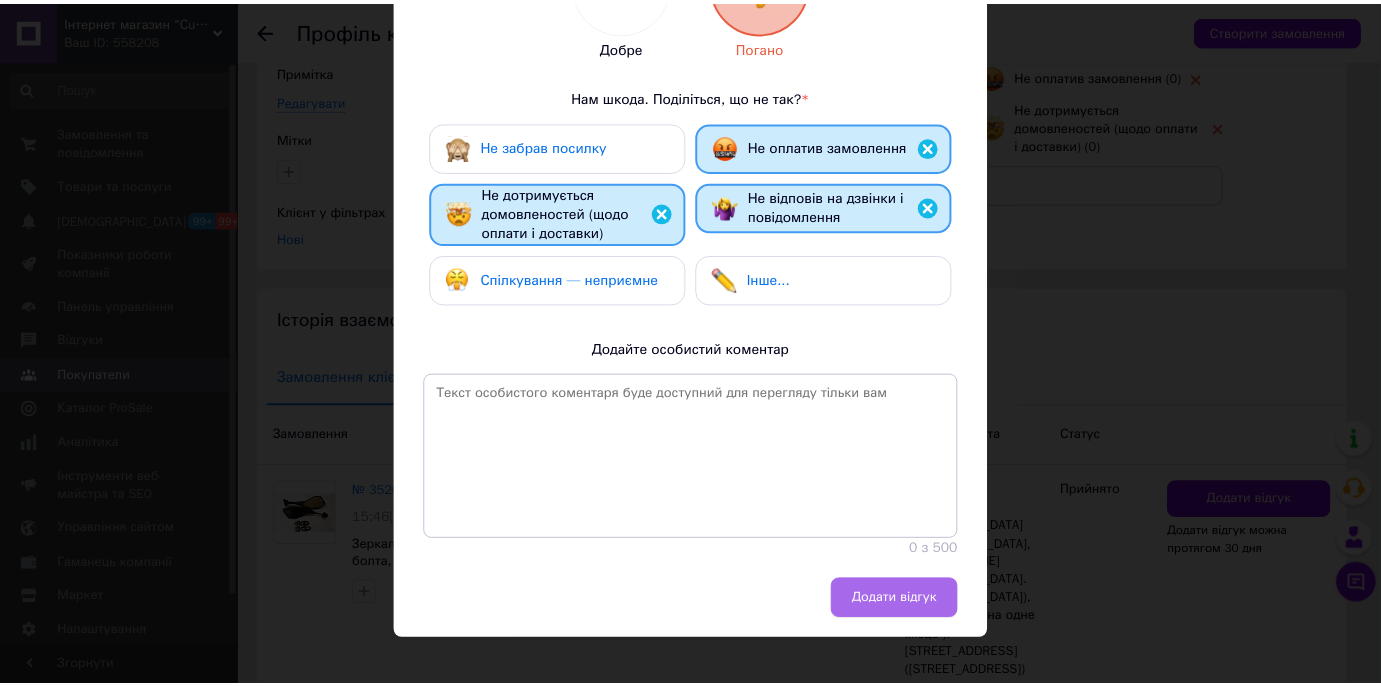 scroll, scrollTop: 315, scrollLeft: 0, axis: vertical 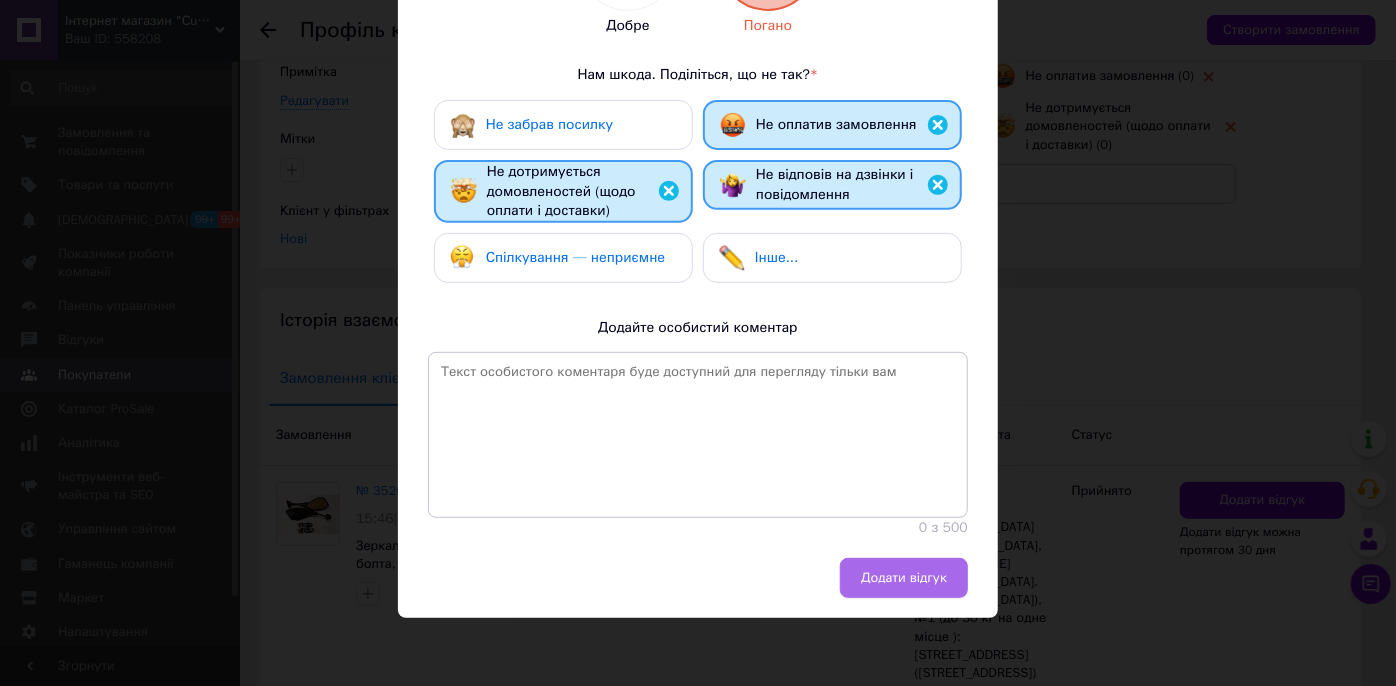 click on "Додати відгук" at bounding box center [904, 578] 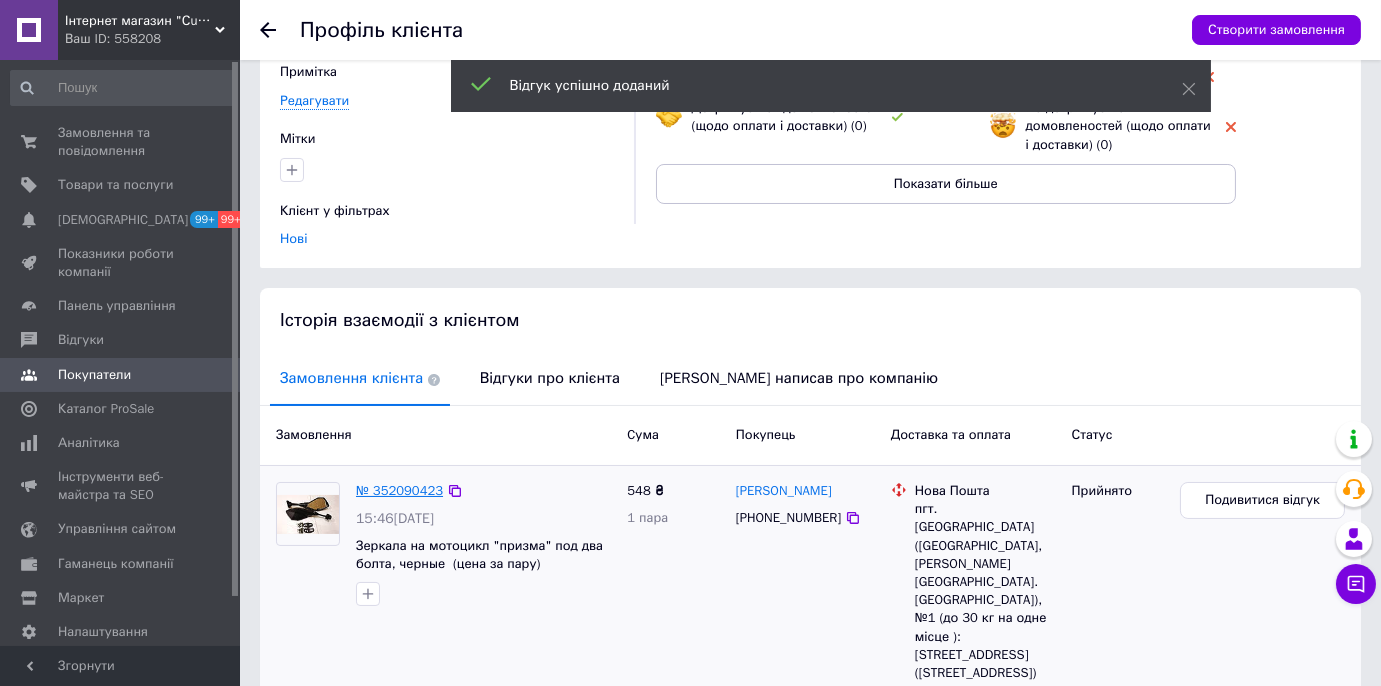 click on "№ 352090423" at bounding box center [399, 490] 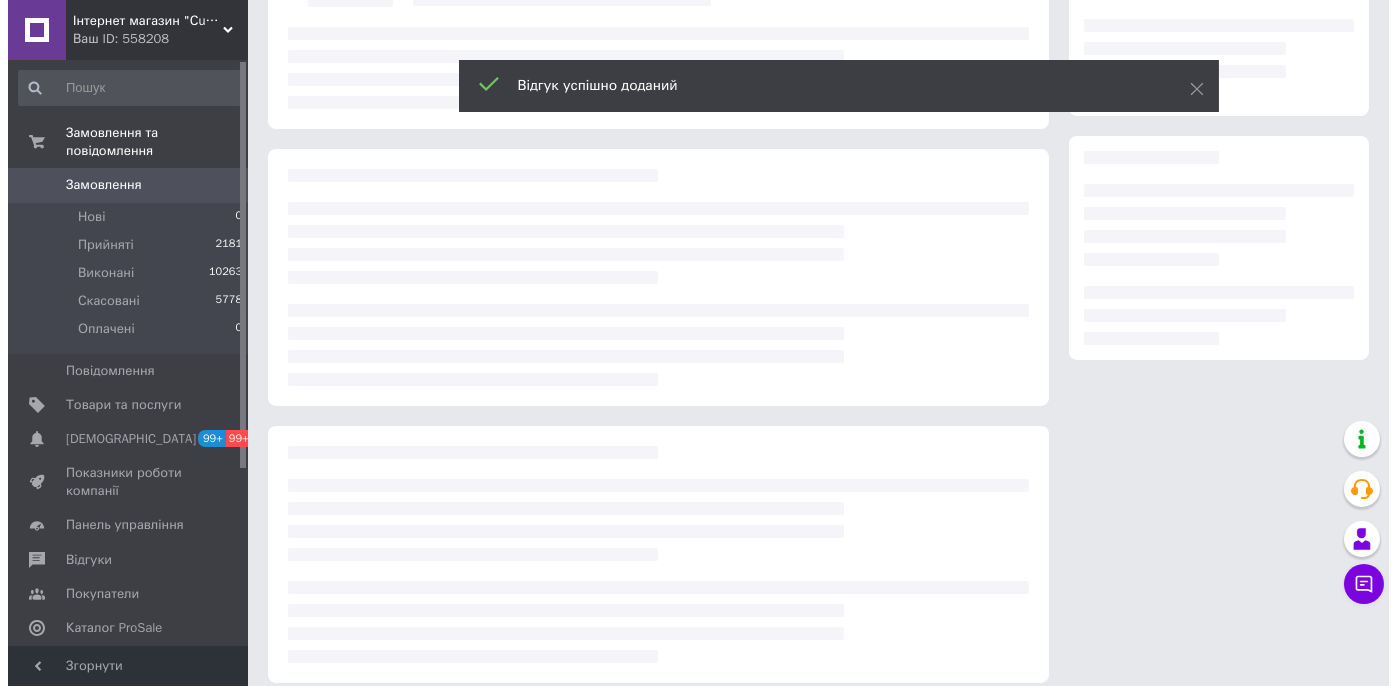 scroll, scrollTop: 0, scrollLeft: 0, axis: both 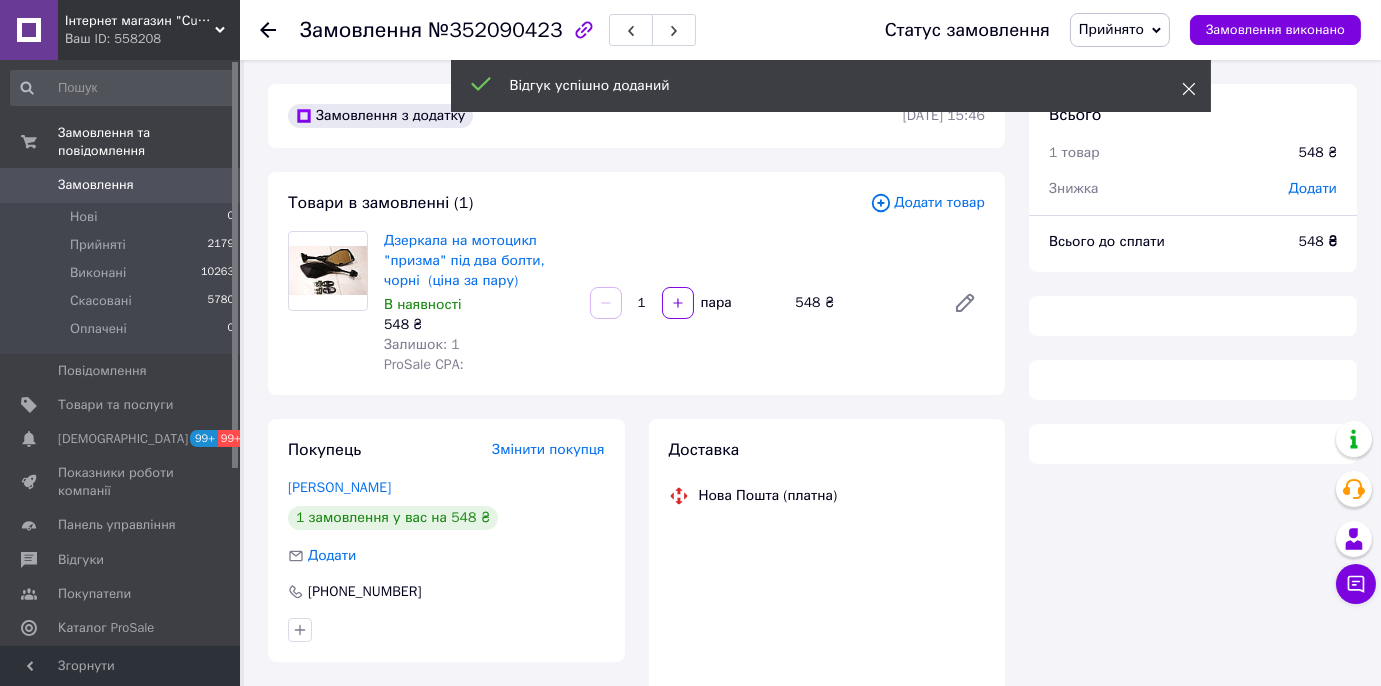 click 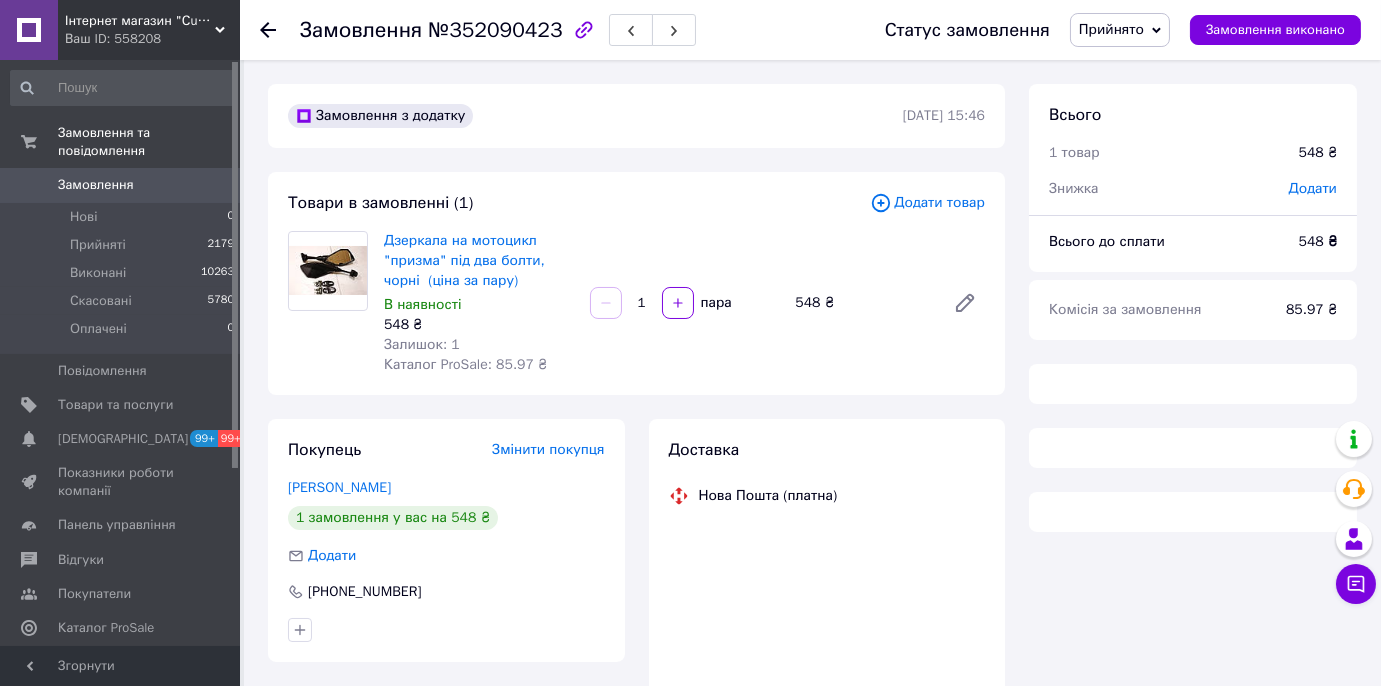 click on "Прийнято" at bounding box center [1120, 30] 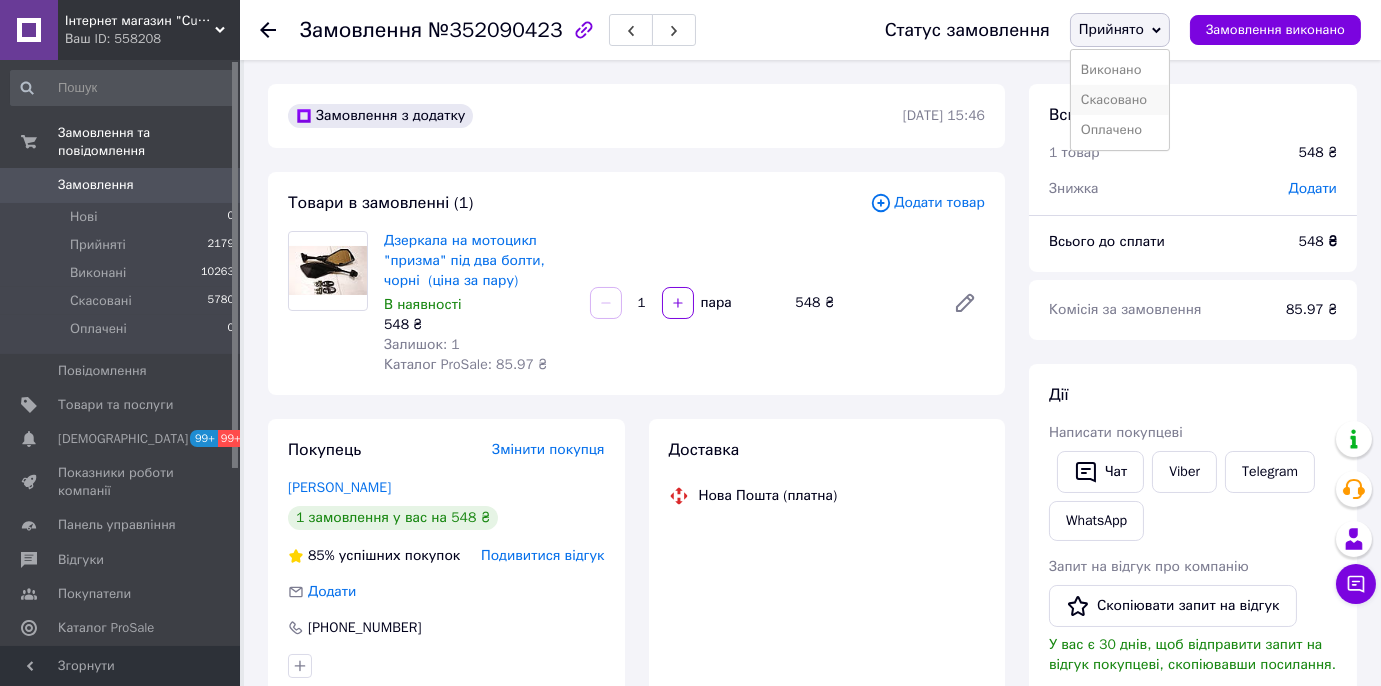 click on "Скасовано" at bounding box center [1120, 100] 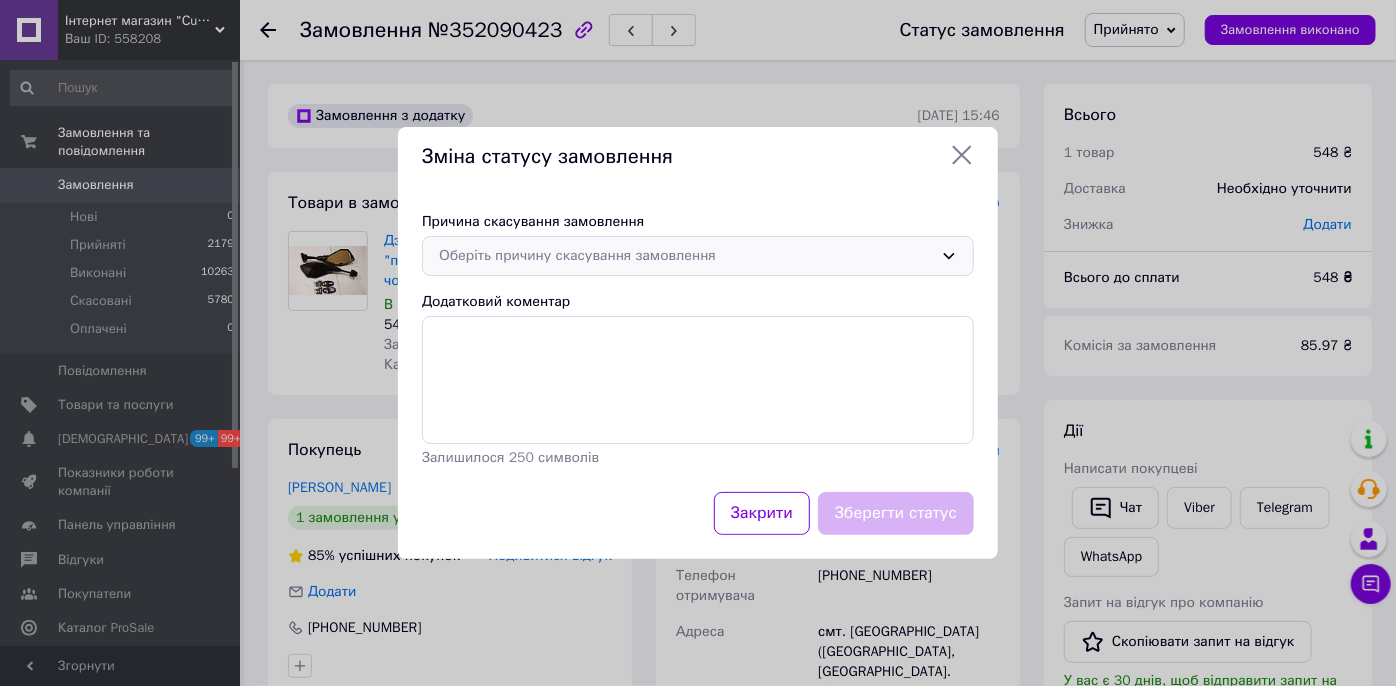 click on "Оберіть причину скасування замовлення" at bounding box center [698, 256] 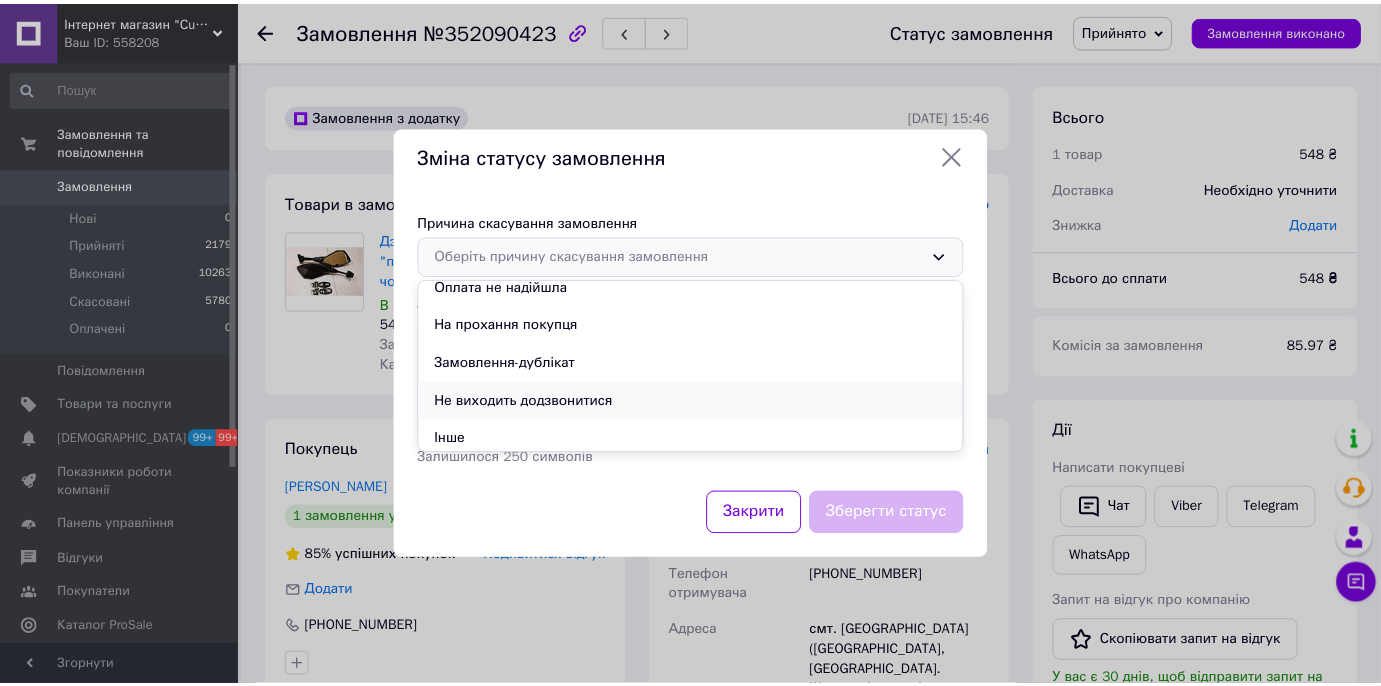 scroll, scrollTop: 93, scrollLeft: 0, axis: vertical 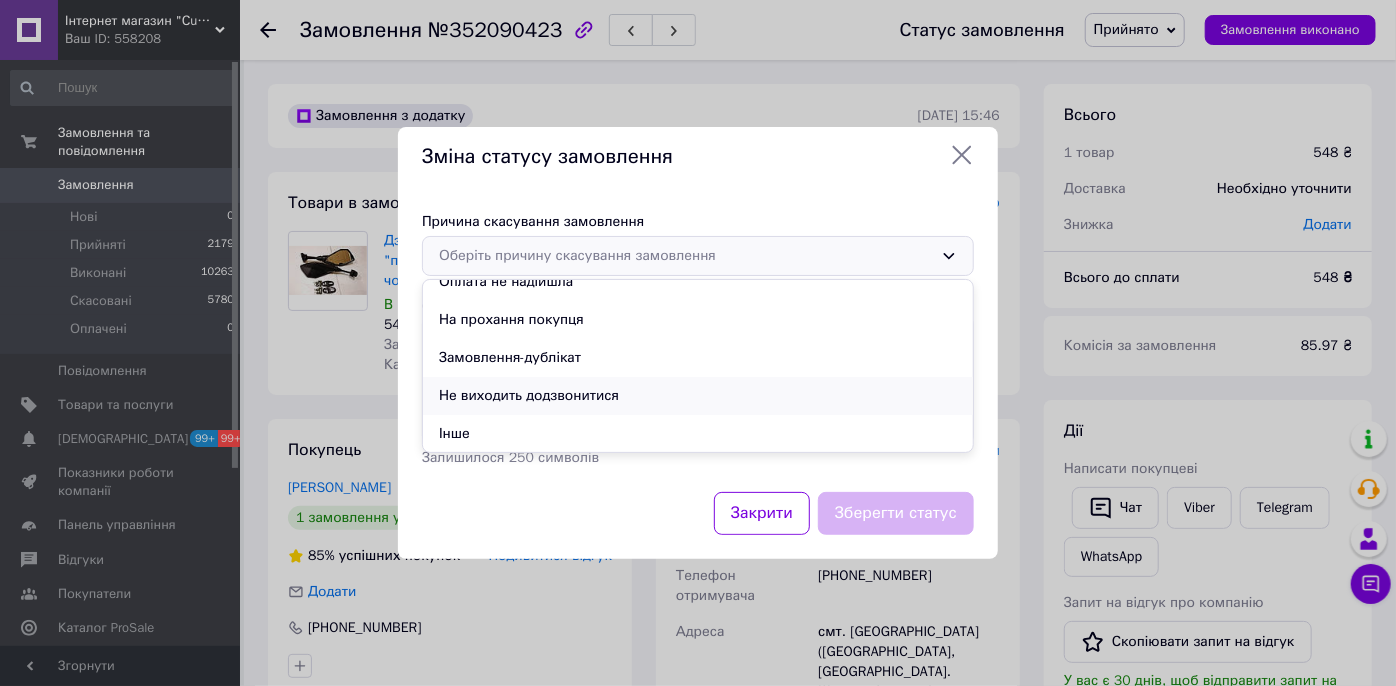 click on "Не виходить додзвонитися" at bounding box center (698, 396) 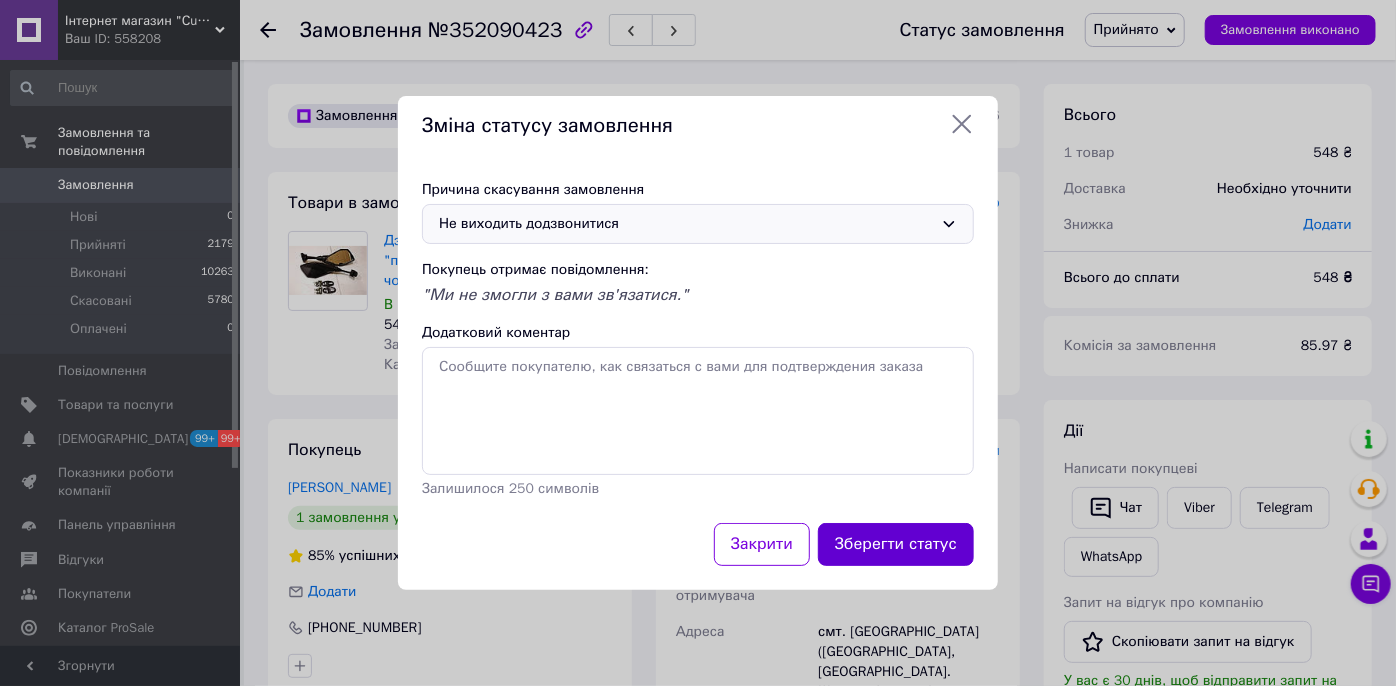 click on "Зберегти статус" at bounding box center (896, 544) 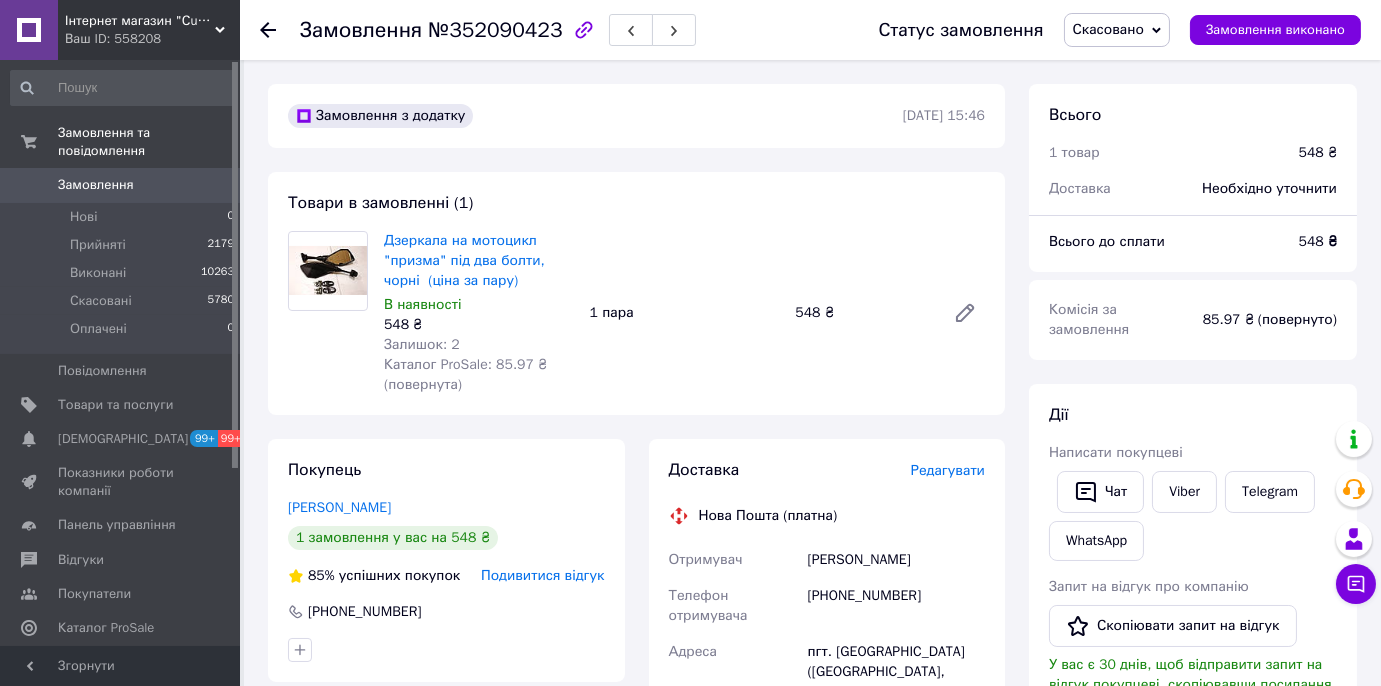 click on "Замовлення" at bounding box center (121, 185) 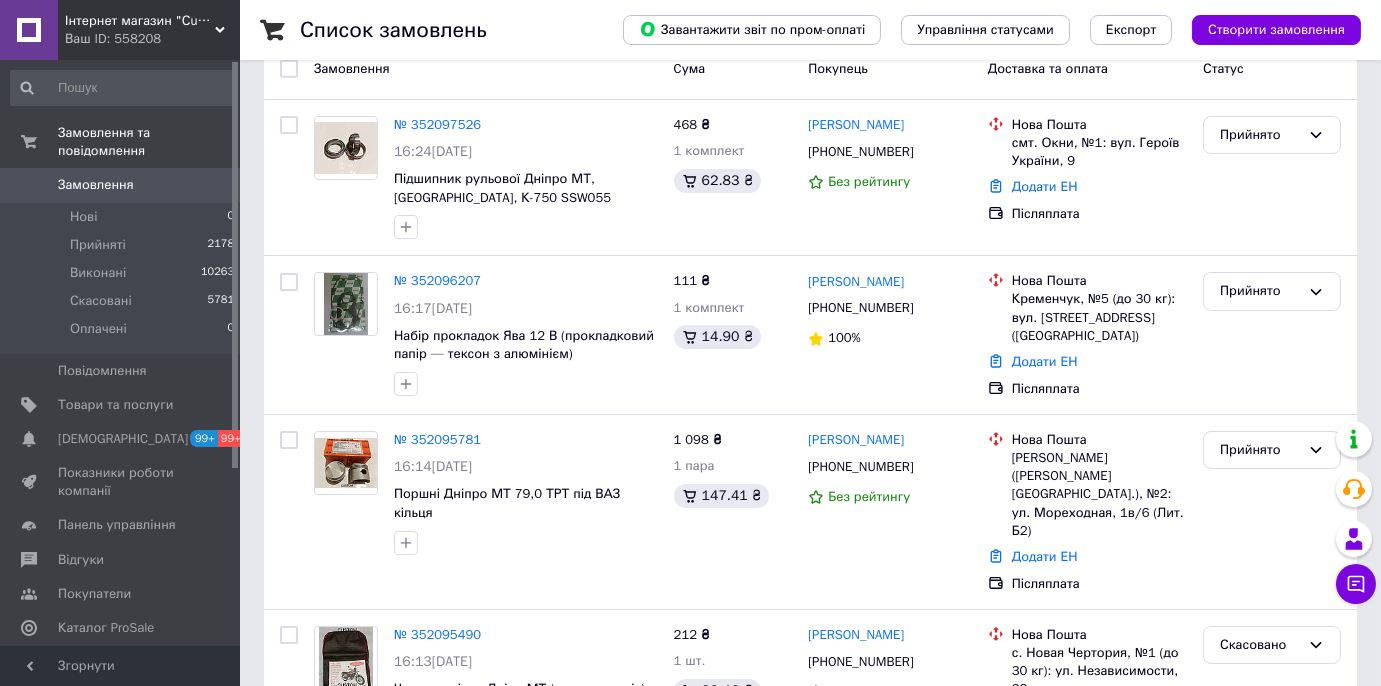 scroll, scrollTop: 0, scrollLeft: 0, axis: both 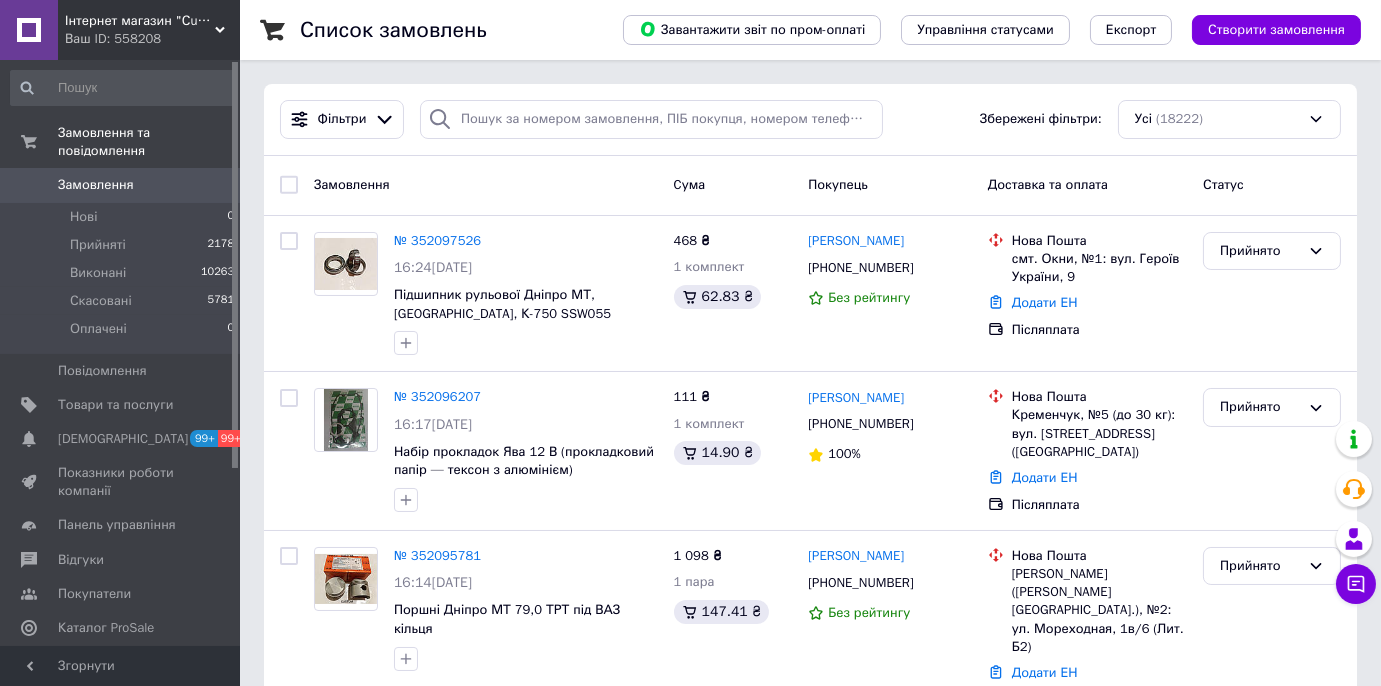 click on "Список замовлень   Завантажити звіт по пром-оплаті Управління статусами Експорт Створити замовлення Фільтри Збережені фільтри: Усі (18222) Замовлення Cума Покупець Доставка та оплата Статус № 352097526 16:24, 10.07.2025 Підшипник рульової Дніпро МТ, УРАЛ, К-750 SSW055 конусний роликовий (ціна за пару) 468 ₴ 1 комплект 62.83 ₴ Саша Маньковський +380672599272 Без рейтингу Нова Пошта смт. Окни, №1: вул. Героїв України, 9 Додати ЕН Післяплата Прийнято № 352096207 16:17, 10.07.2025 Набір прокладок Ява 12 В (прокладковий папір — тексон з алюмінієм) 111 ₴ 1 комплект 14.90 ₴ Дмитро Колинько +380679393129 100% Додати ЕН" at bounding box center [810, 10116] 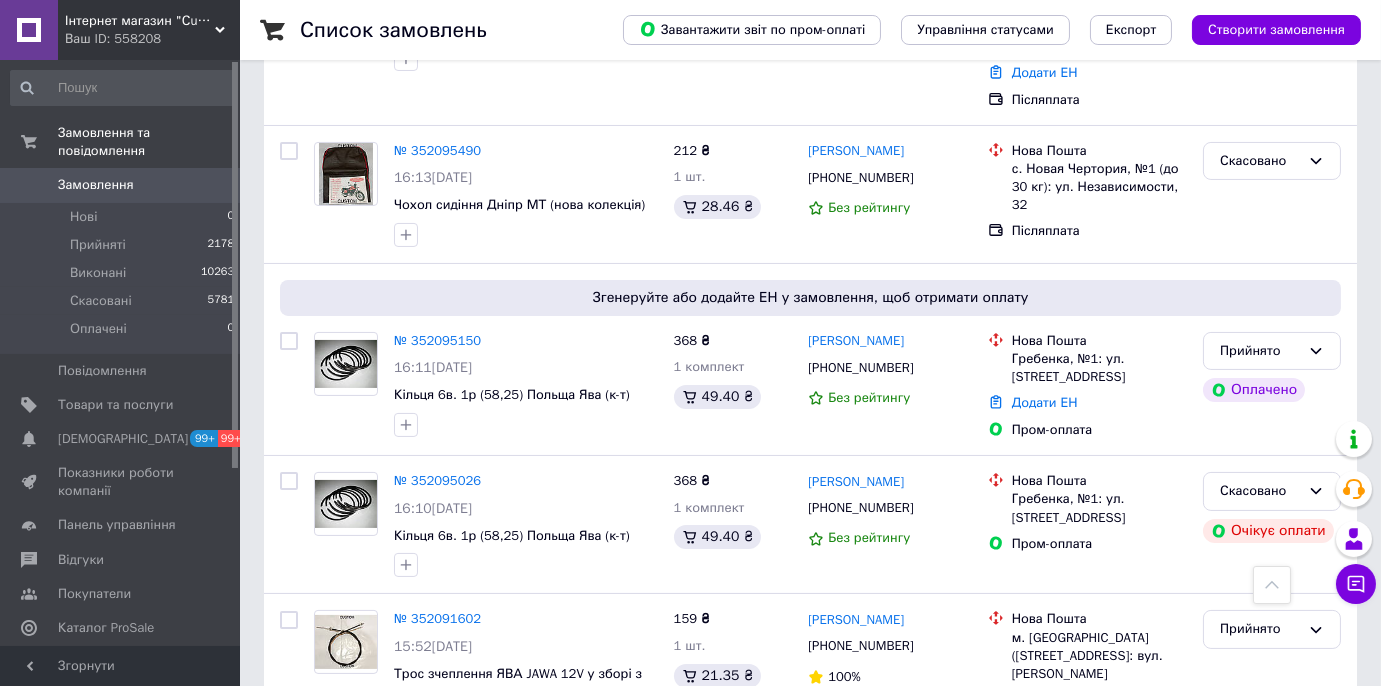 scroll, scrollTop: 0, scrollLeft: 0, axis: both 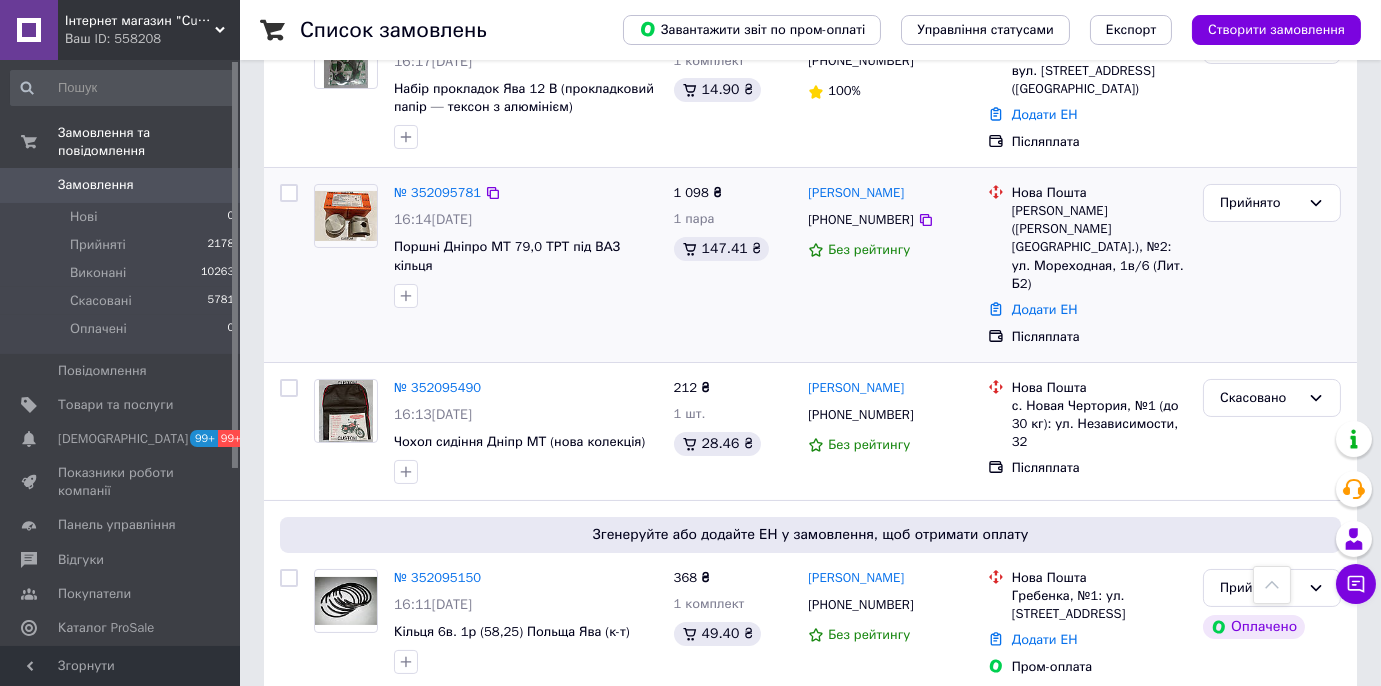 click at bounding box center [526, 296] 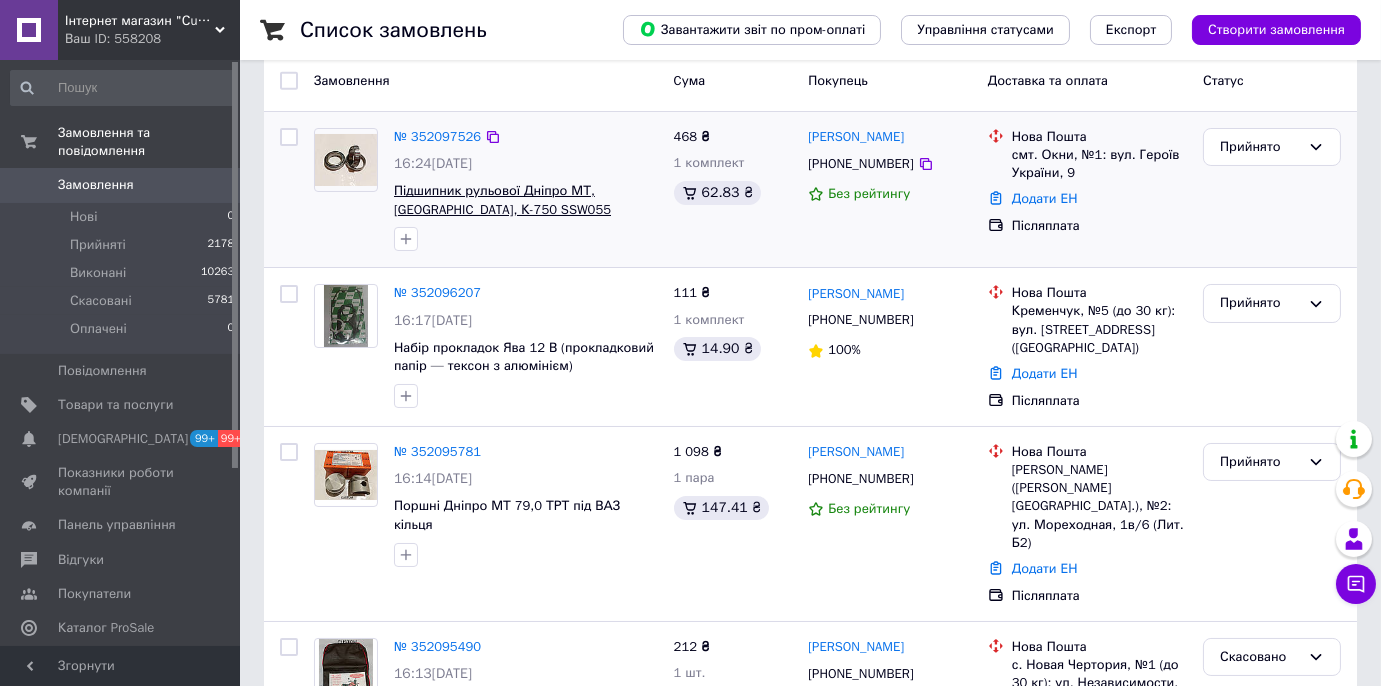 scroll, scrollTop: 0, scrollLeft: 0, axis: both 